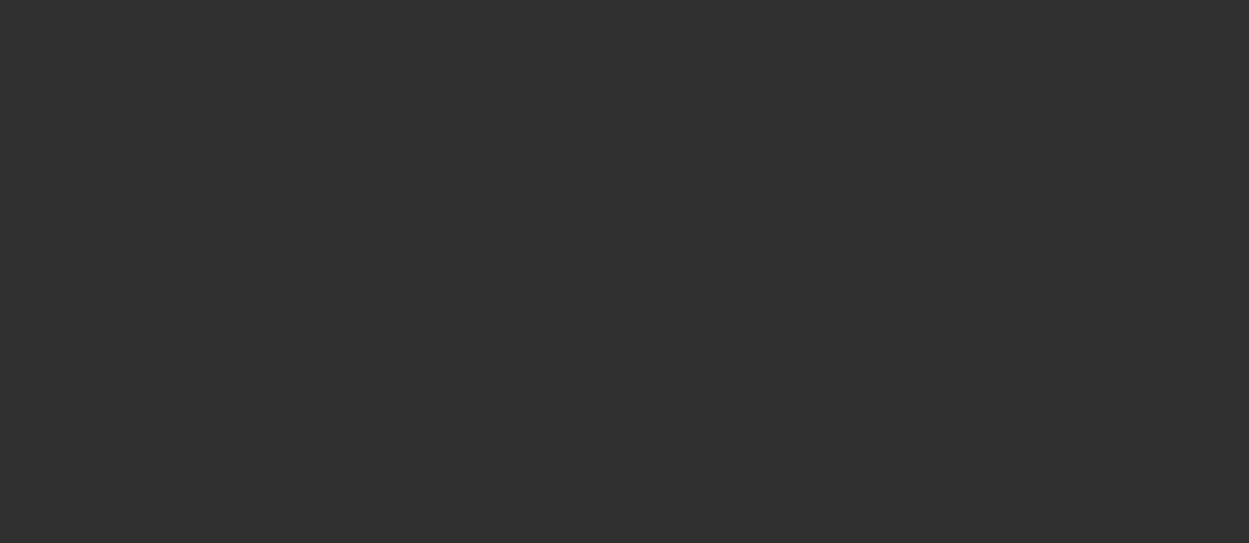 scroll, scrollTop: 0, scrollLeft: 0, axis: both 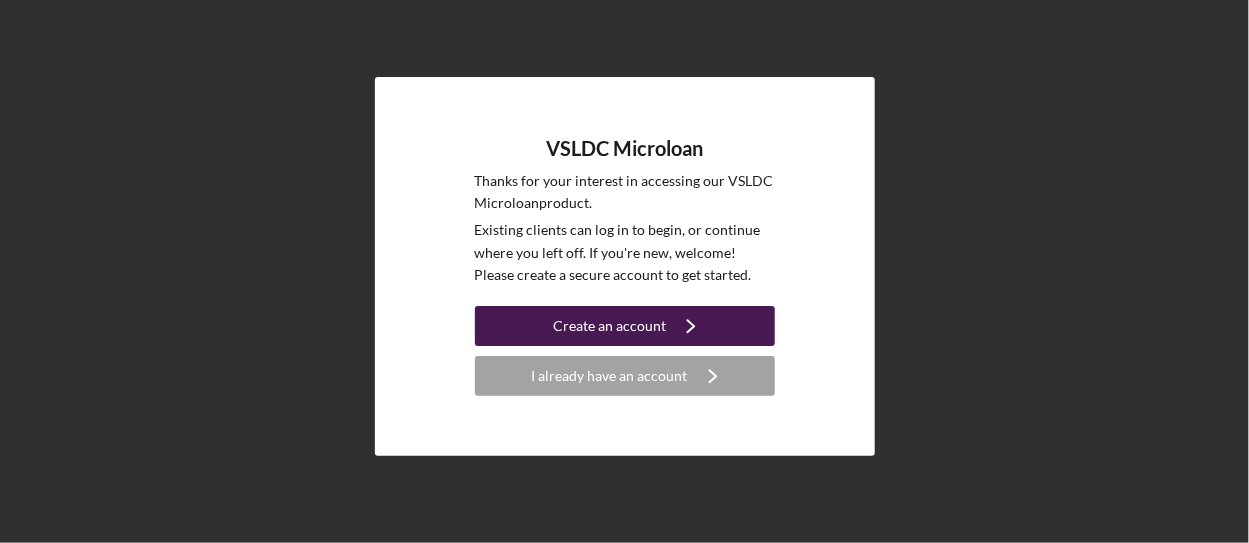 click on "Create an account" at bounding box center (609, 326) 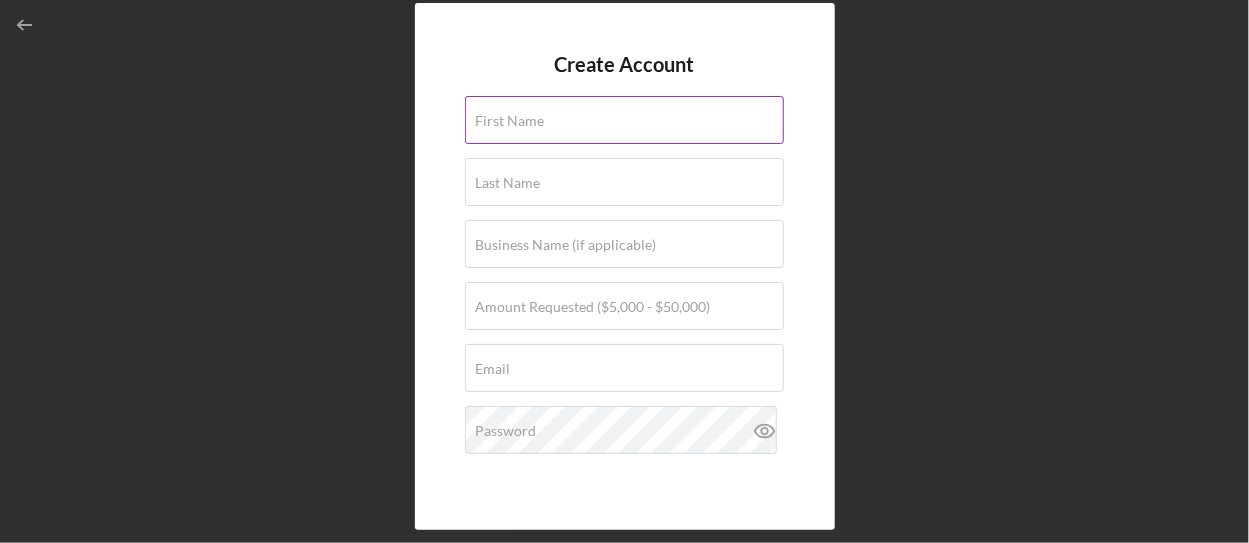 click on "First Name" at bounding box center [625, 121] 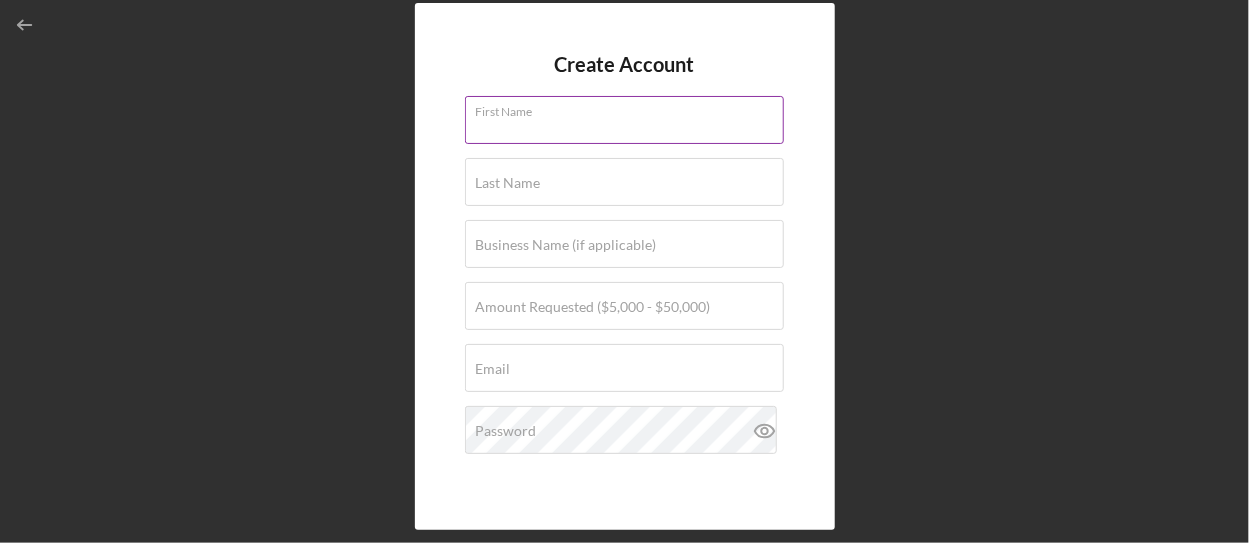 type on "[FIRST]" 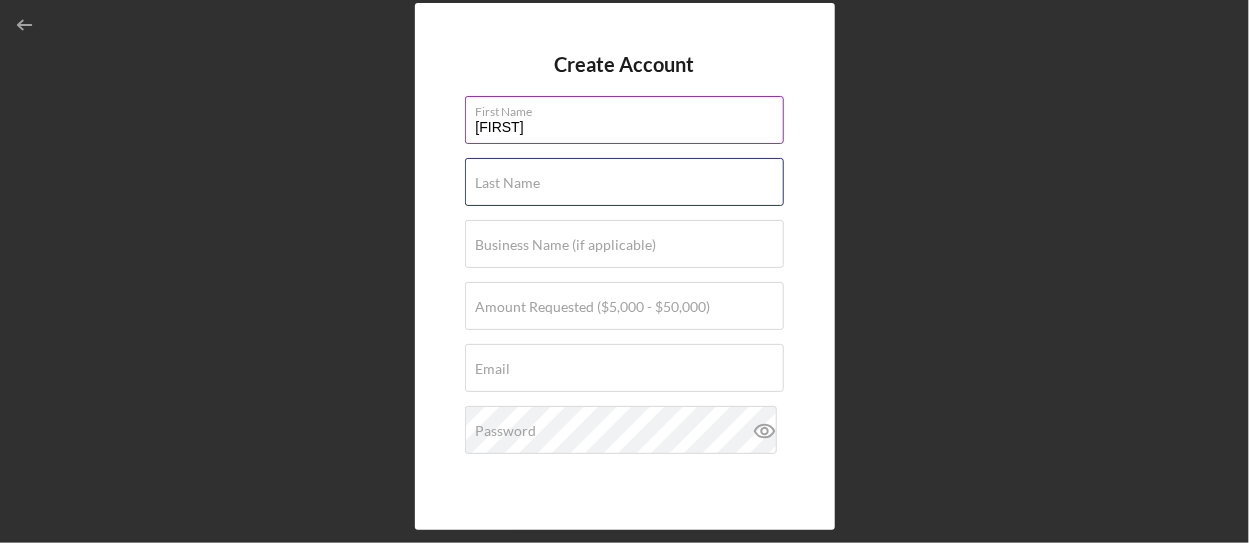 type on "[LAST]" 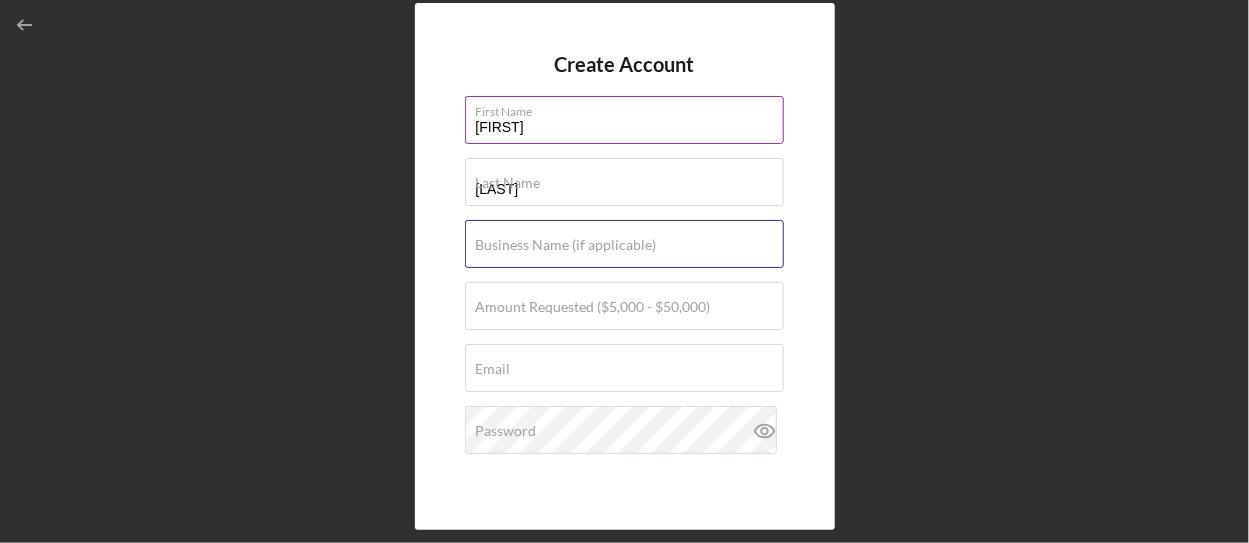 type on "JBL BUSINESS SOLUTIONS" 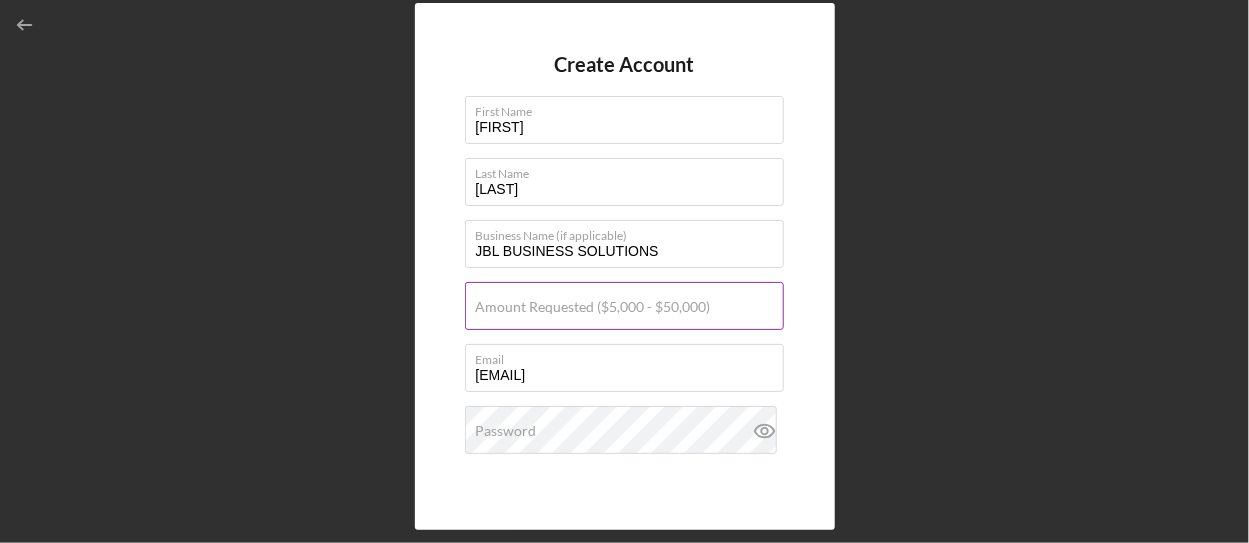 click on "Amount Requested ($5,000 - $50,000)" at bounding box center [593, 307] 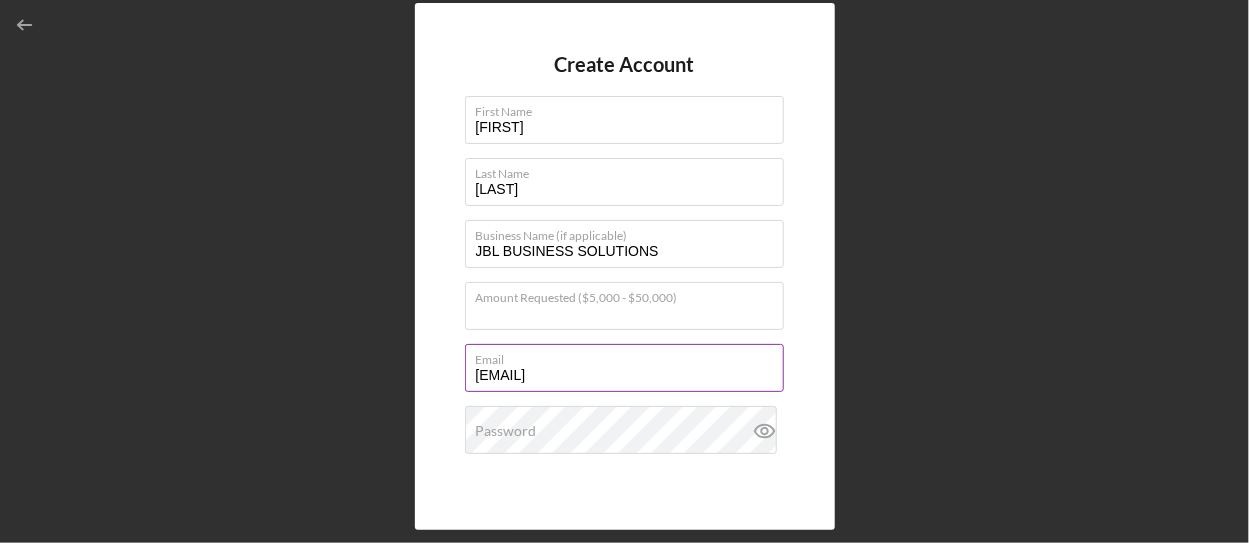 click on "[EMAIL]" at bounding box center [624, 368] 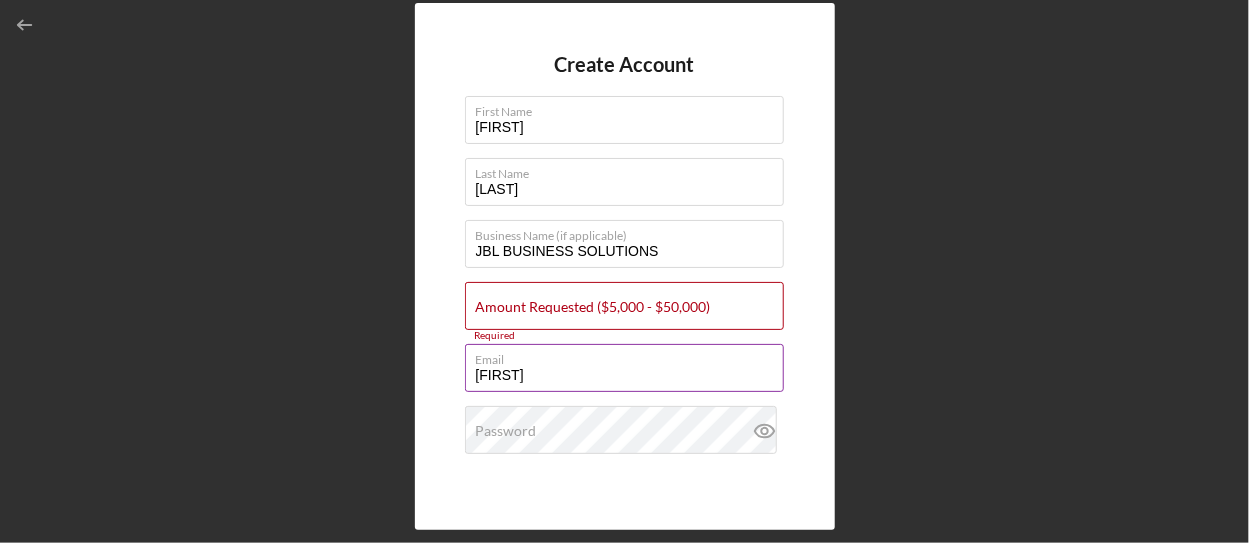 type on "j" 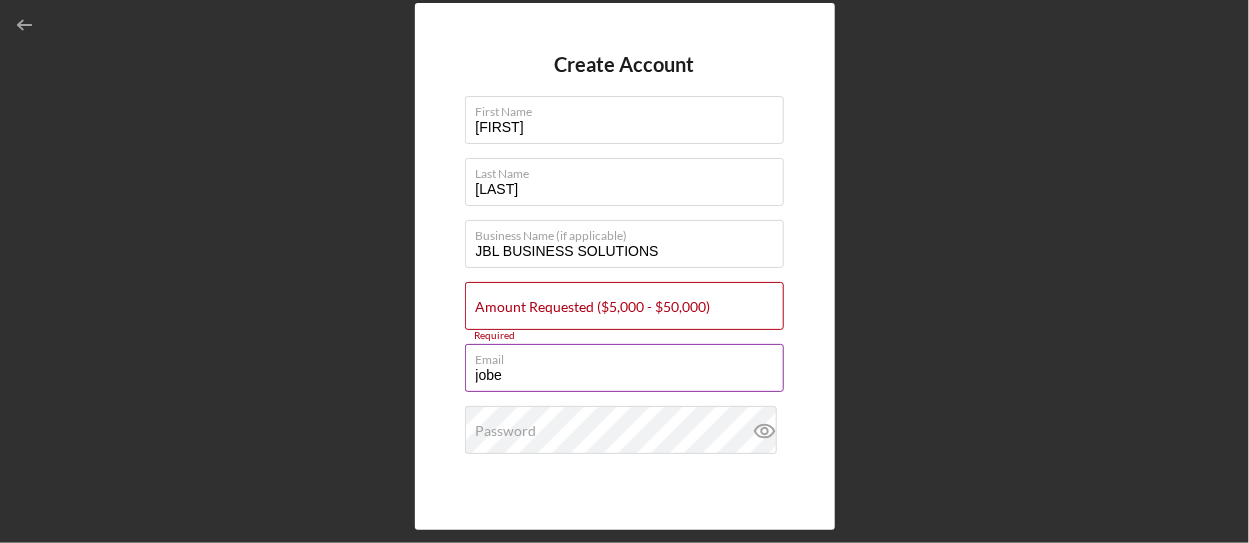 type on "[EMAIL]" 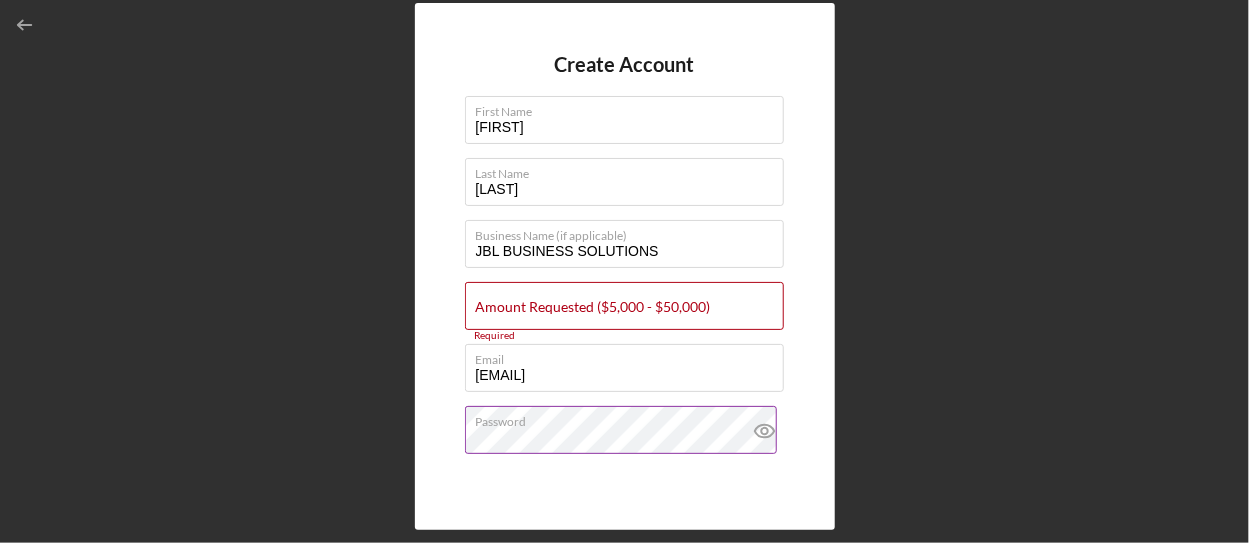 click 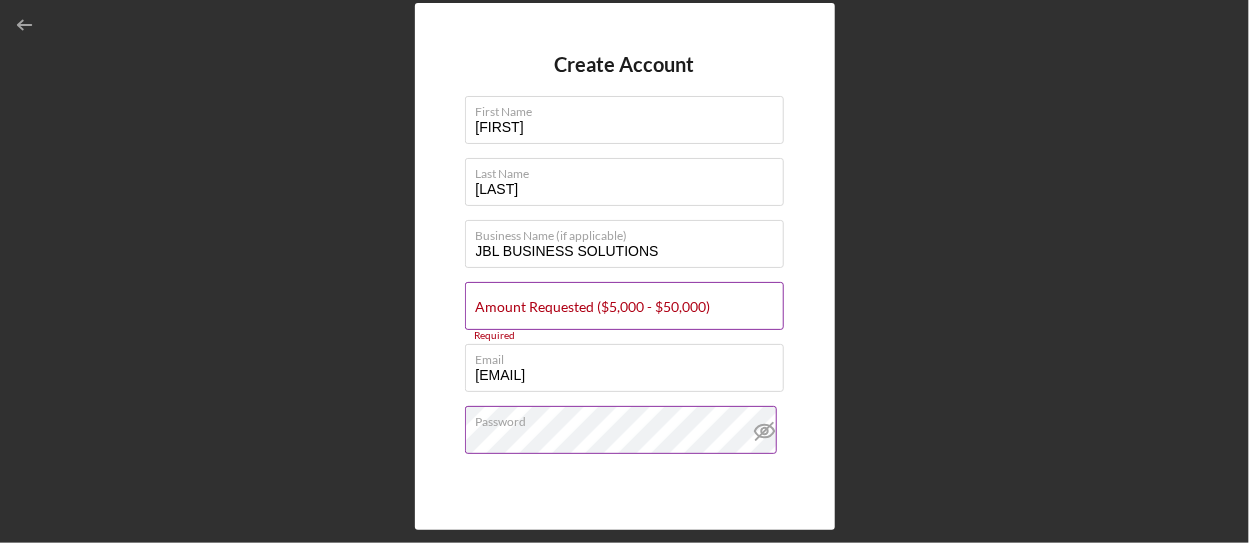 click on "Amount Requested ($5,000 - $50,000)" at bounding box center [593, 307] 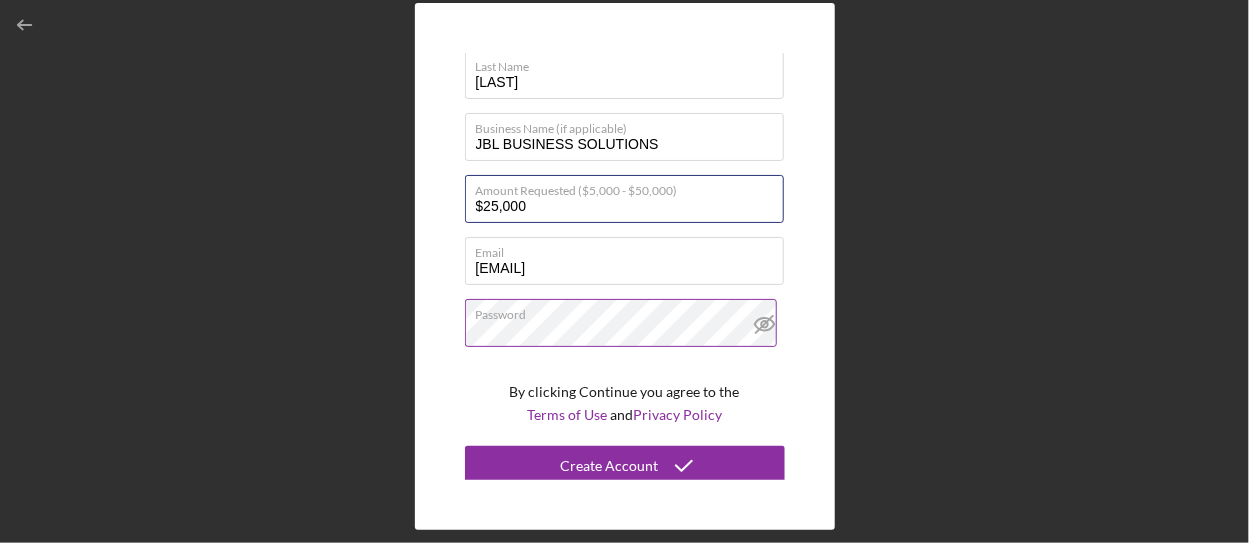 scroll, scrollTop: 113, scrollLeft: 0, axis: vertical 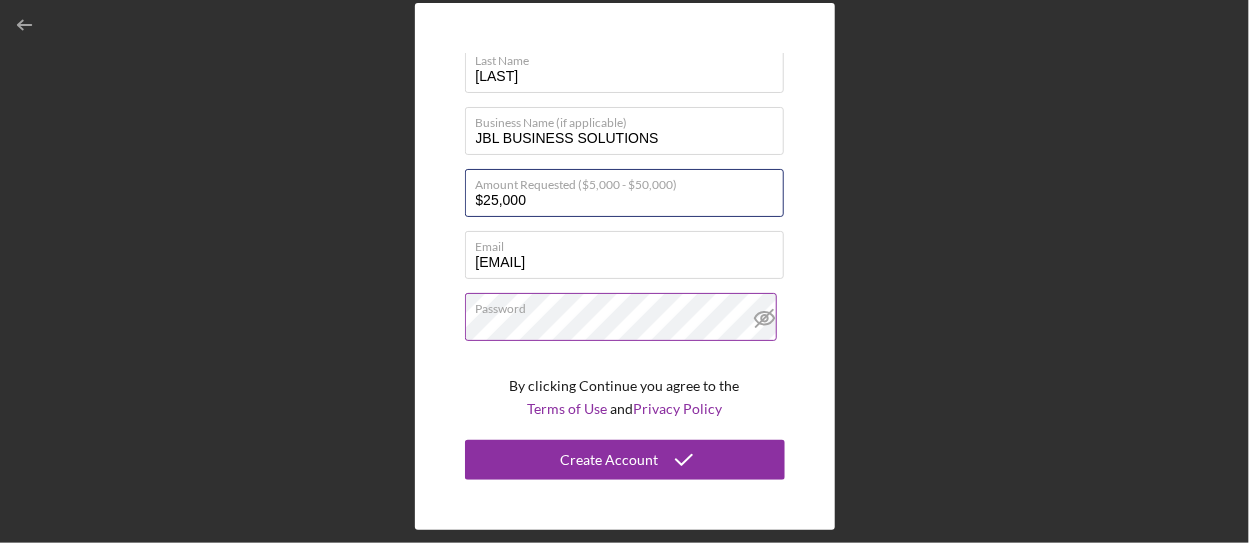 type on "$25,000" 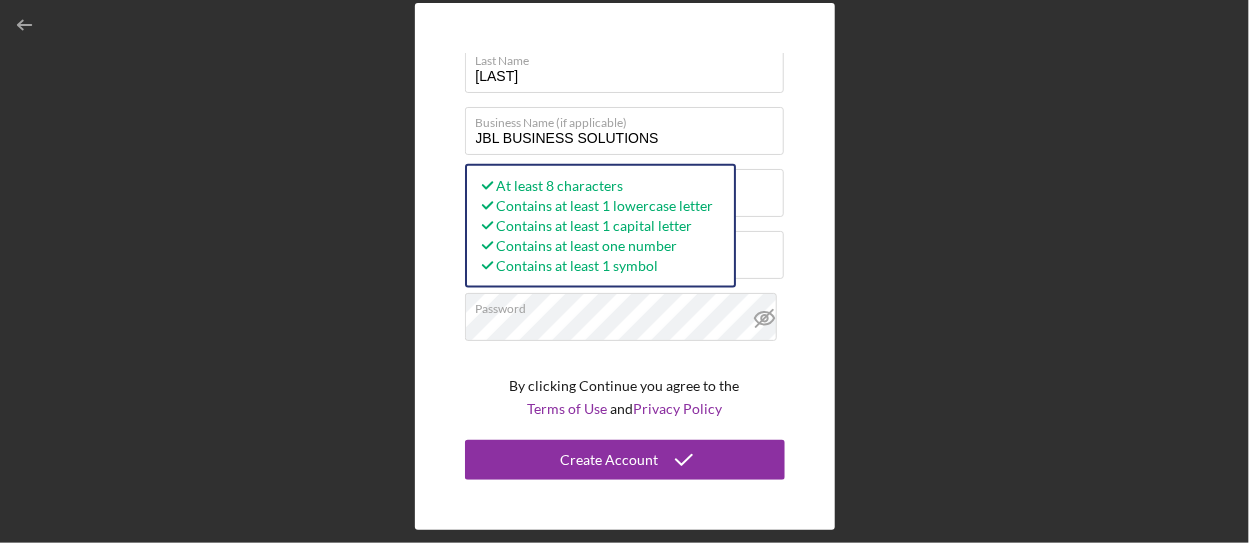 click 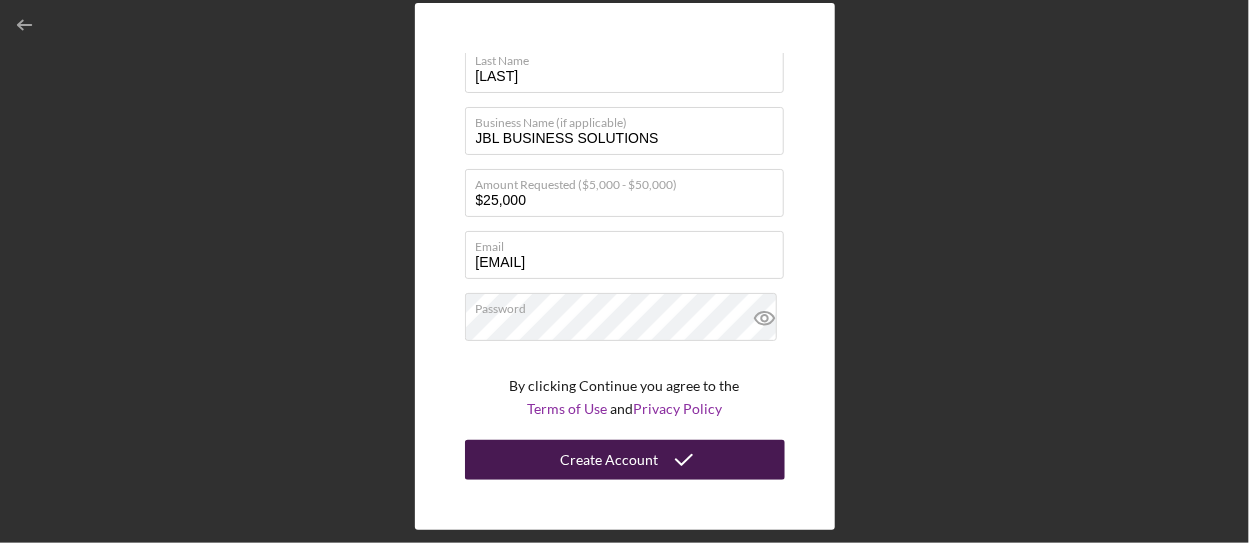 click on "Create Account" at bounding box center (610, 460) 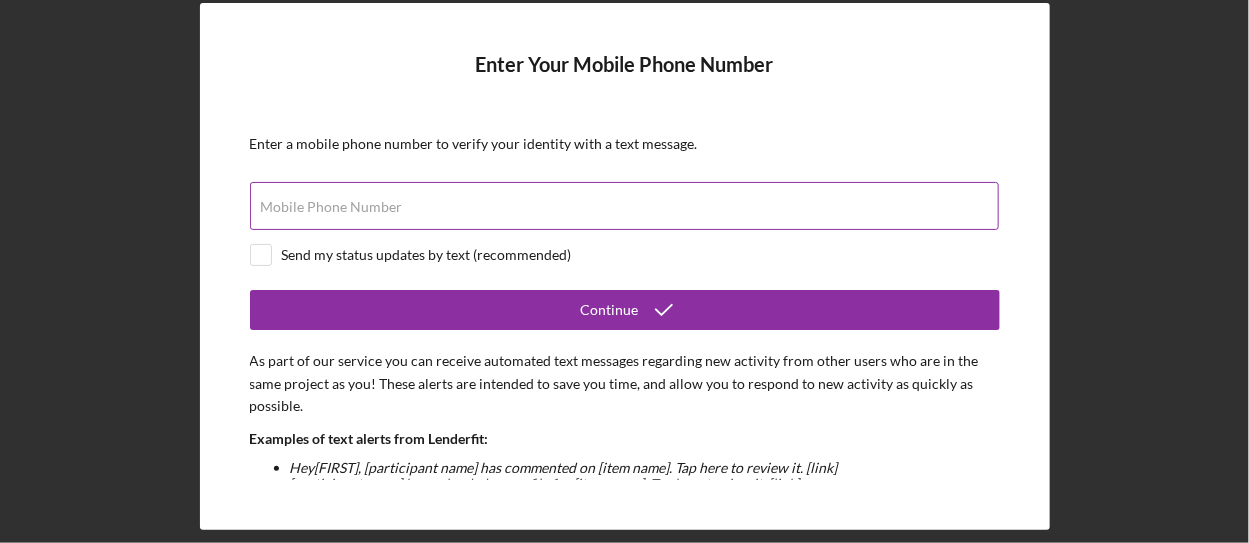 click on "Mobile Phone Number" at bounding box center [624, 206] 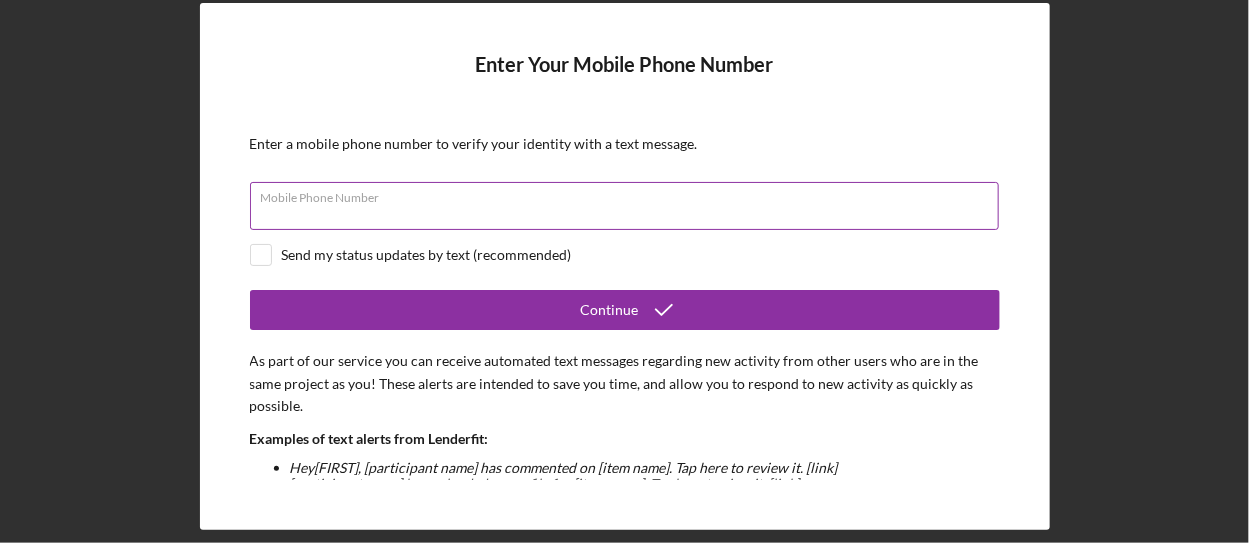type on "([PHONE])" 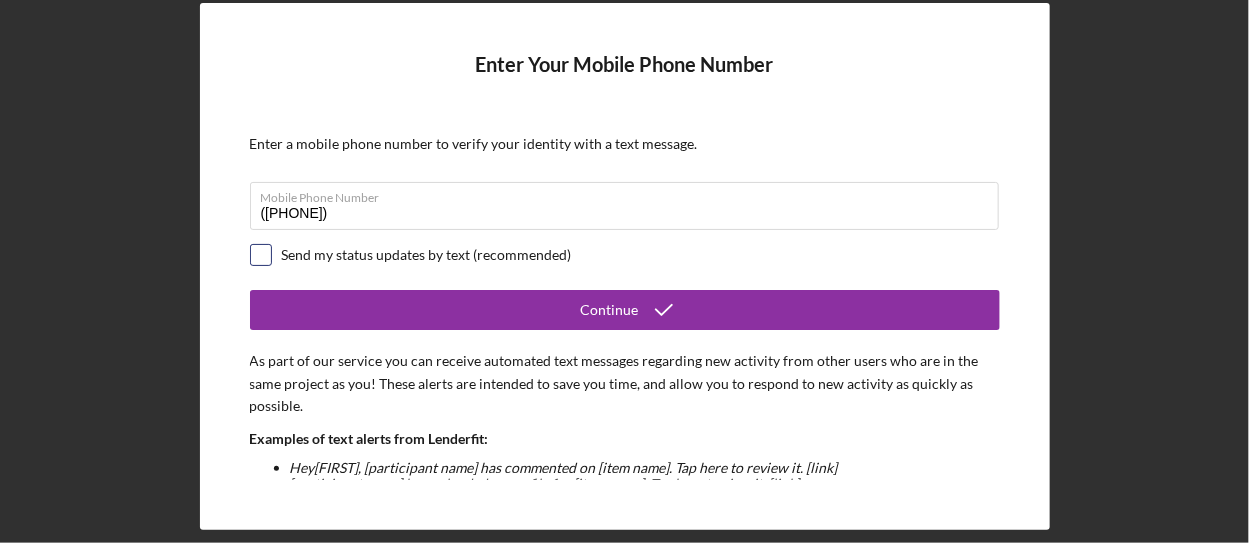 click at bounding box center [261, 255] 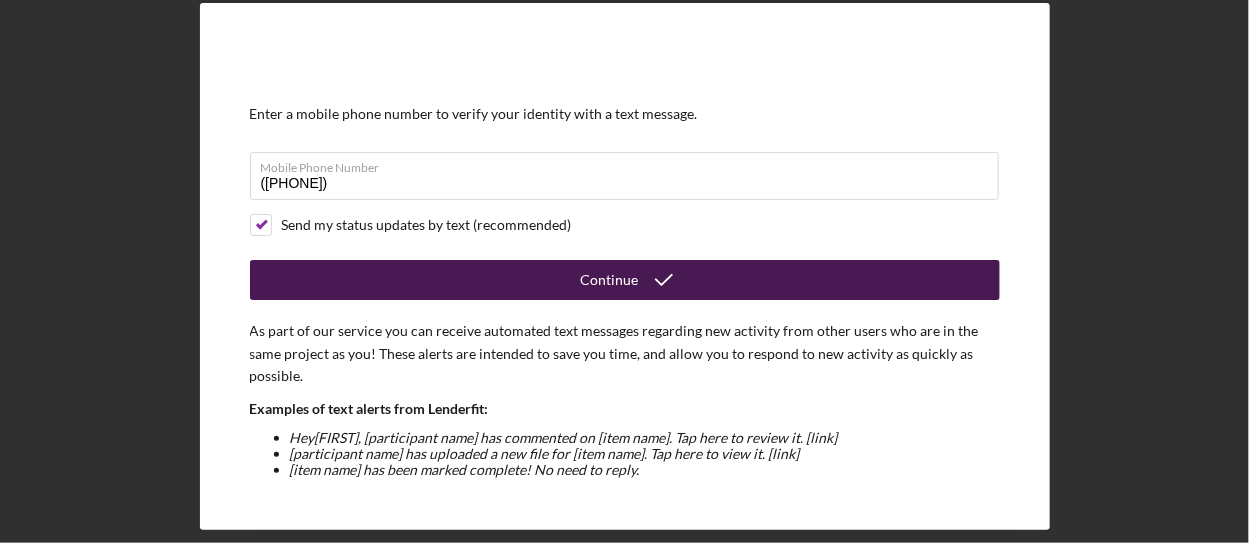 scroll, scrollTop: 0, scrollLeft: 0, axis: both 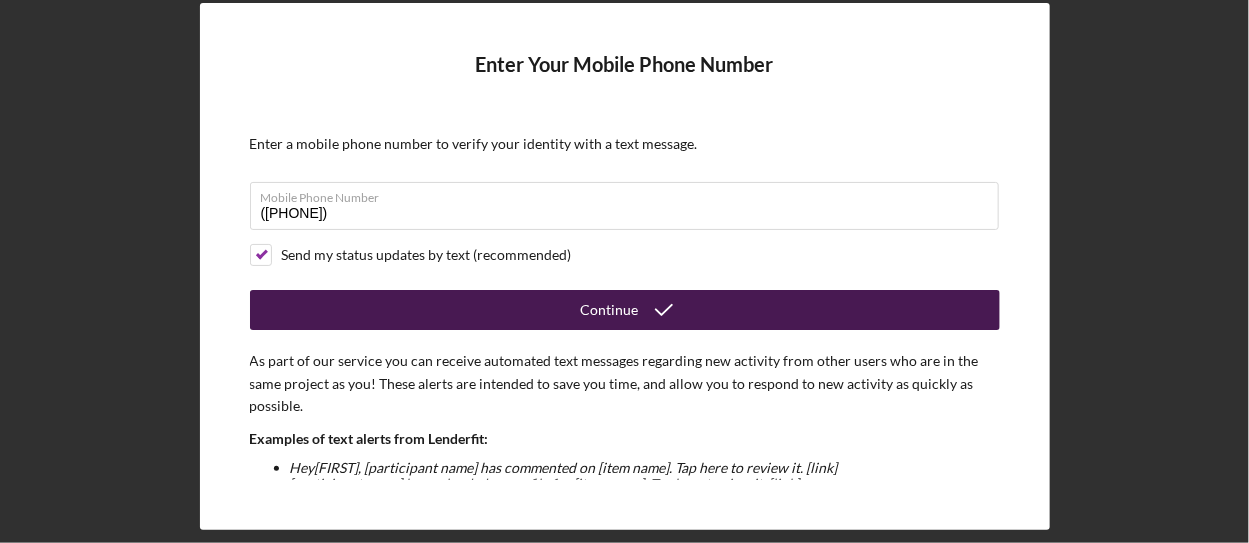 click on "Continue" at bounding box center [610, 310] 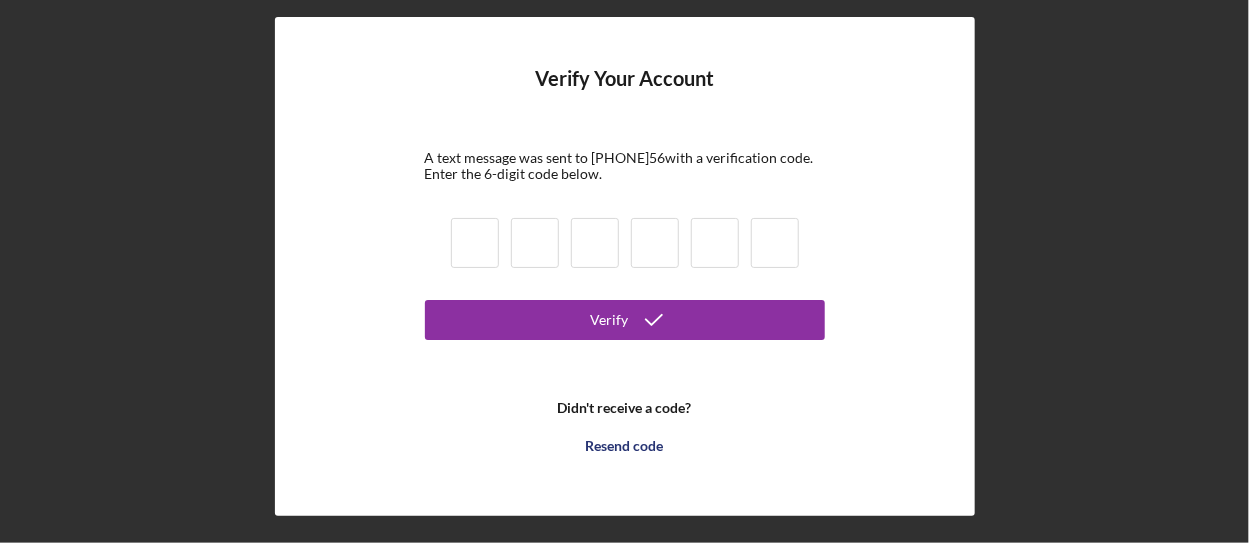 click at bounding box center (475, 243) 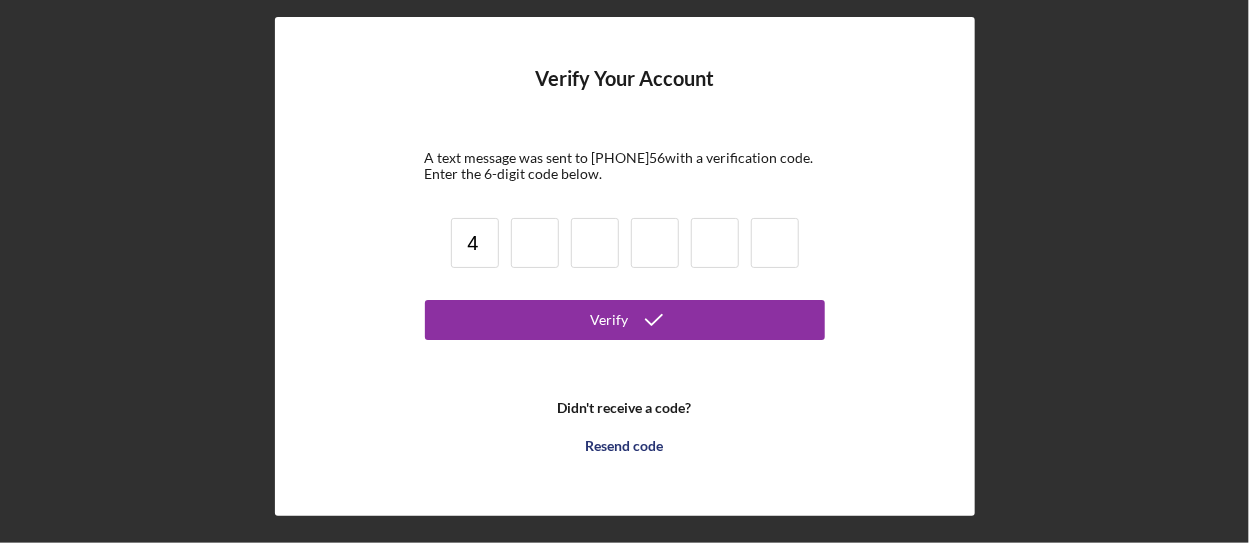 type on "4" 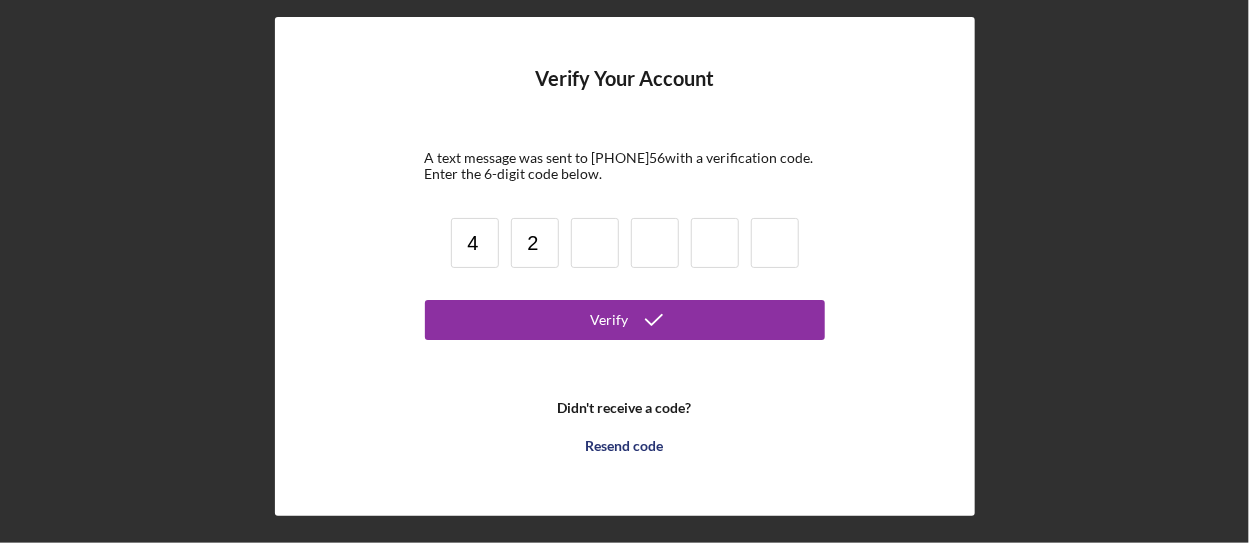 type on "2" 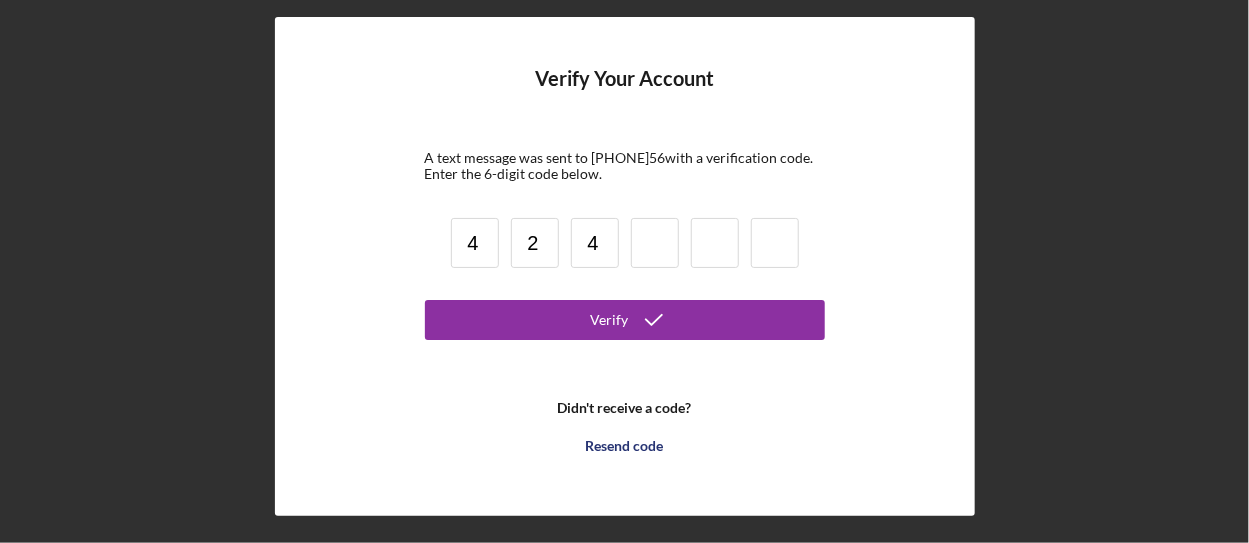 type on "4" 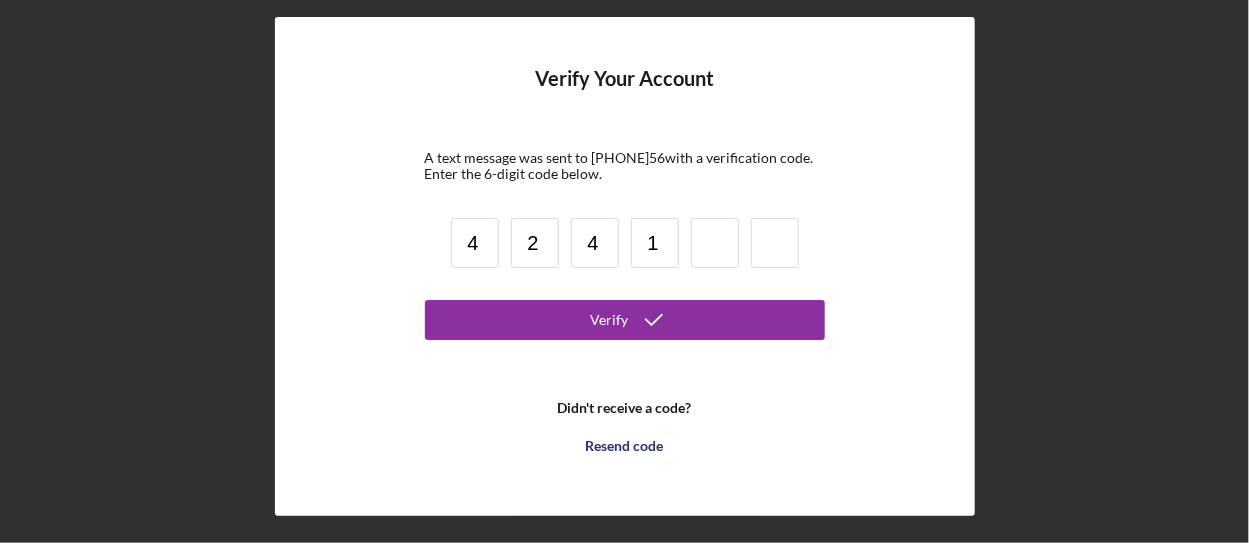 type on "1" 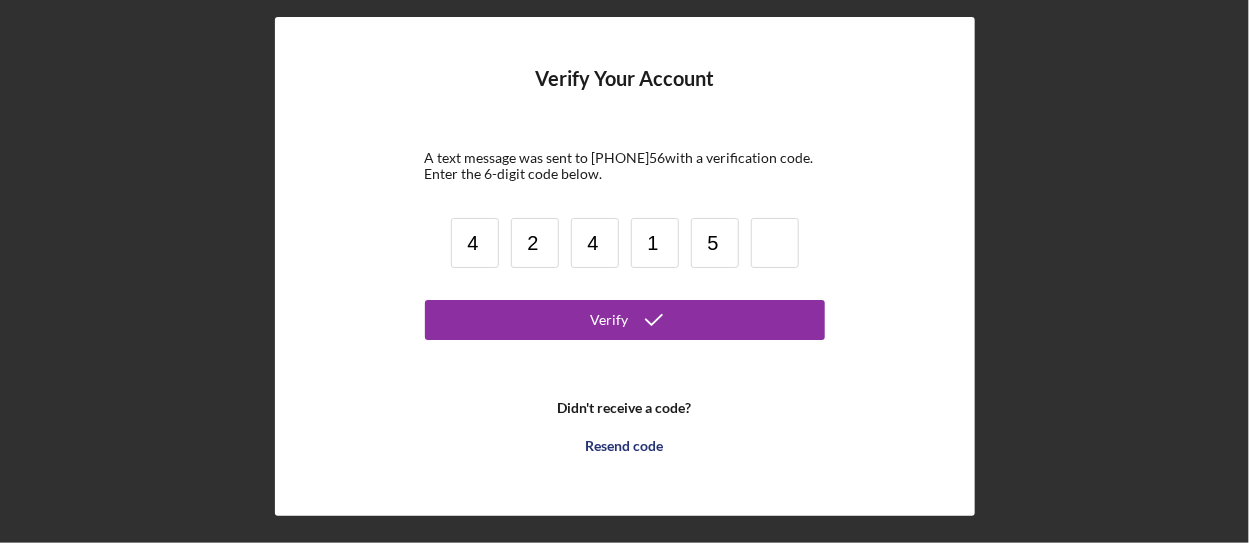 type on "5" 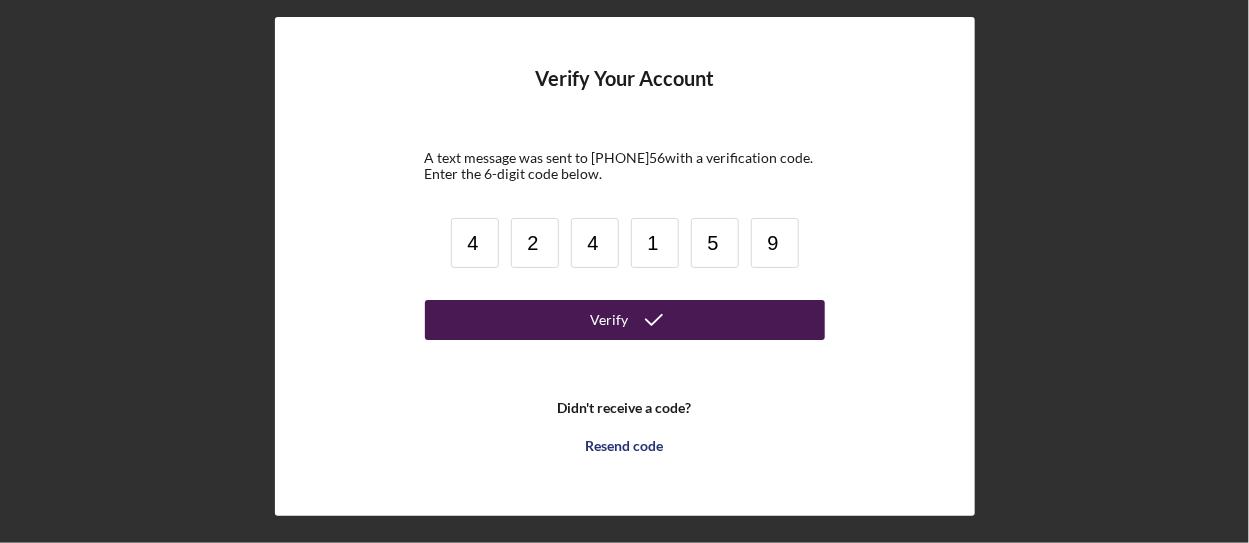 type on "9" 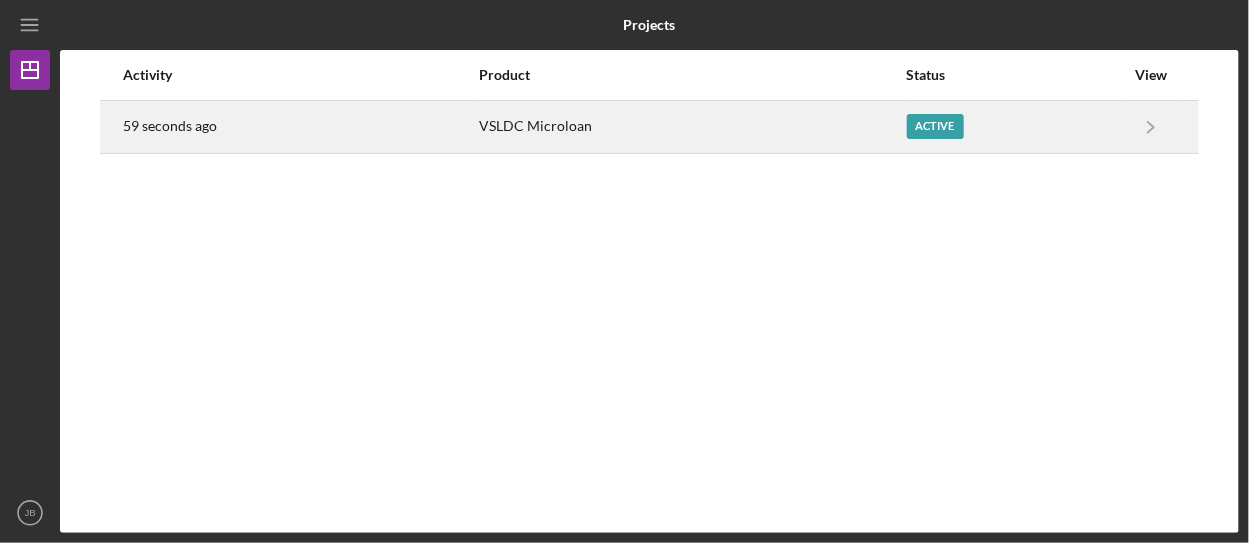 click on "59 seconds ago" at bounding box center [300, 127] 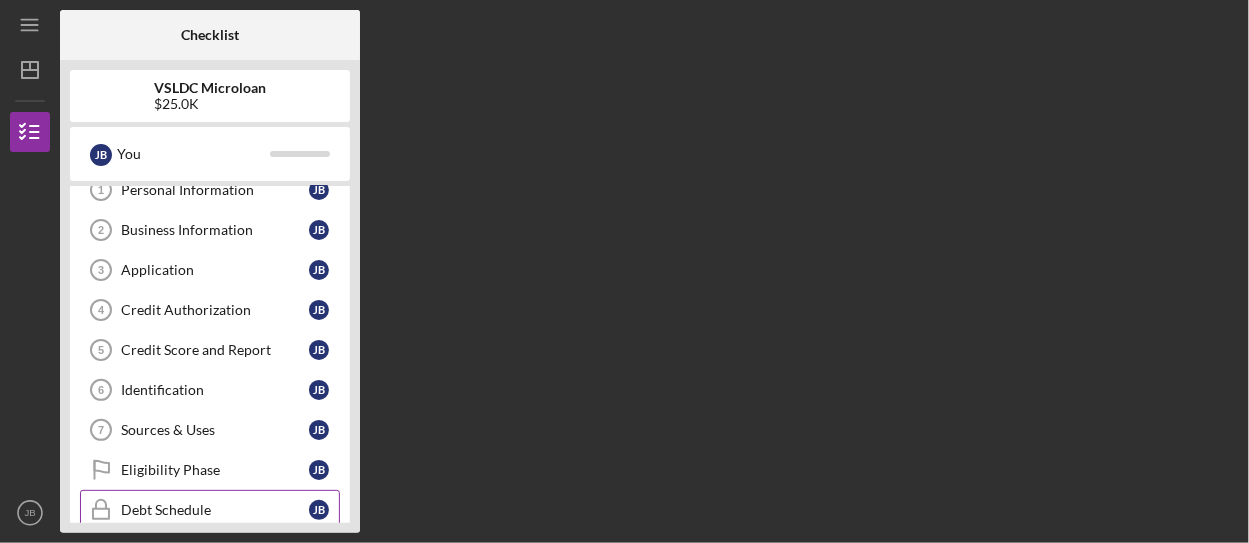 scroll, scrollTop: 0, scrollLeft: 0, axis: both 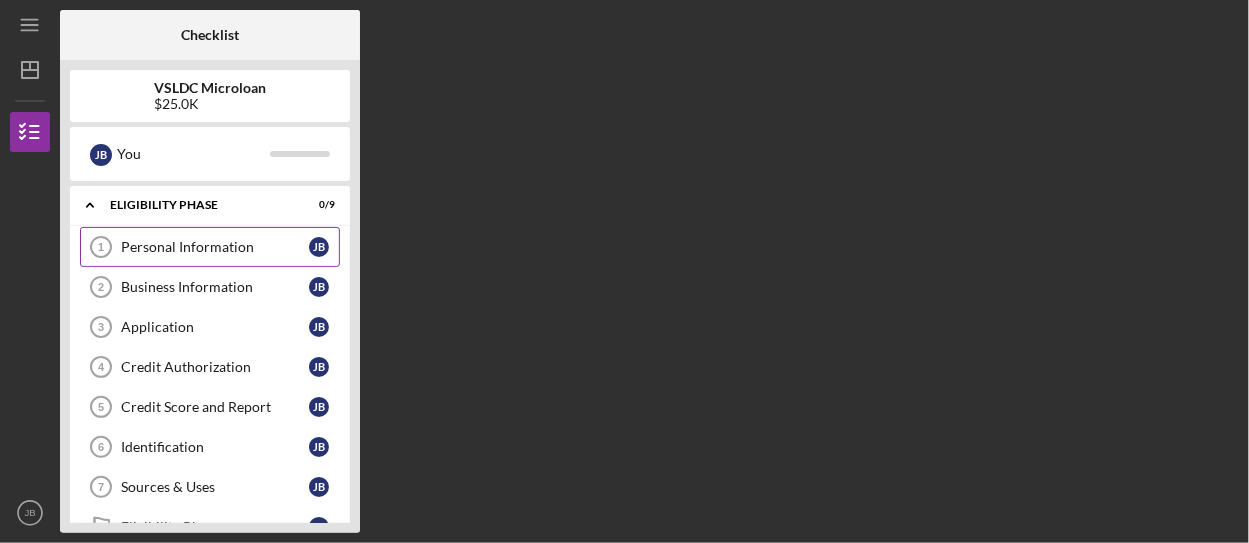 click on "Personal Information" at bounding box center [215, 247] 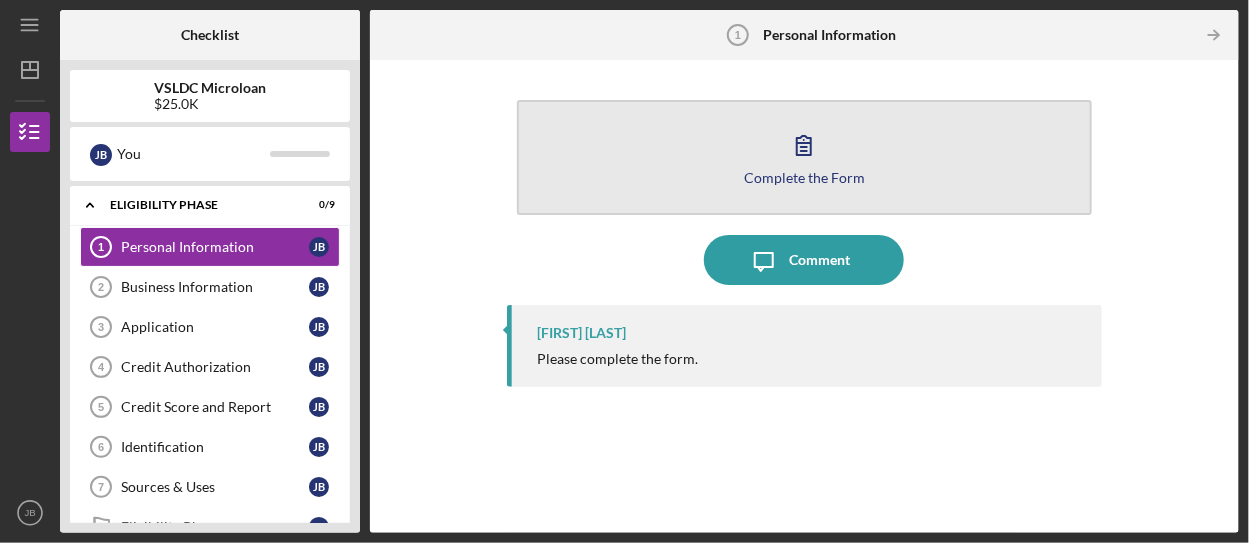 click on "Complete the Form" at bounding box center [804, 177] 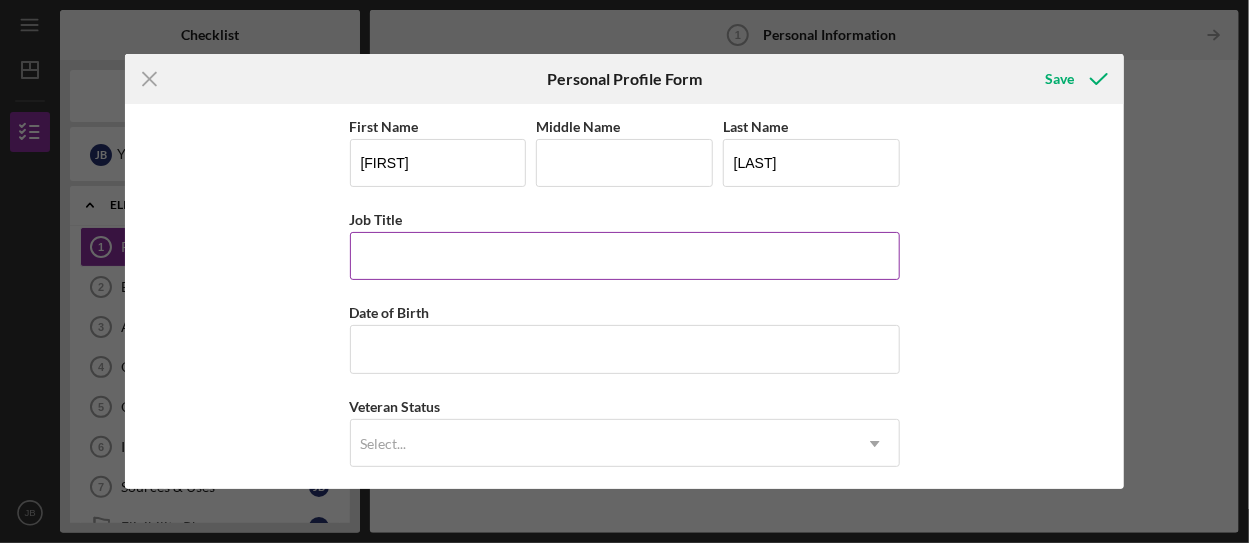 click on "Job Title" at bounding box center [625, 256] 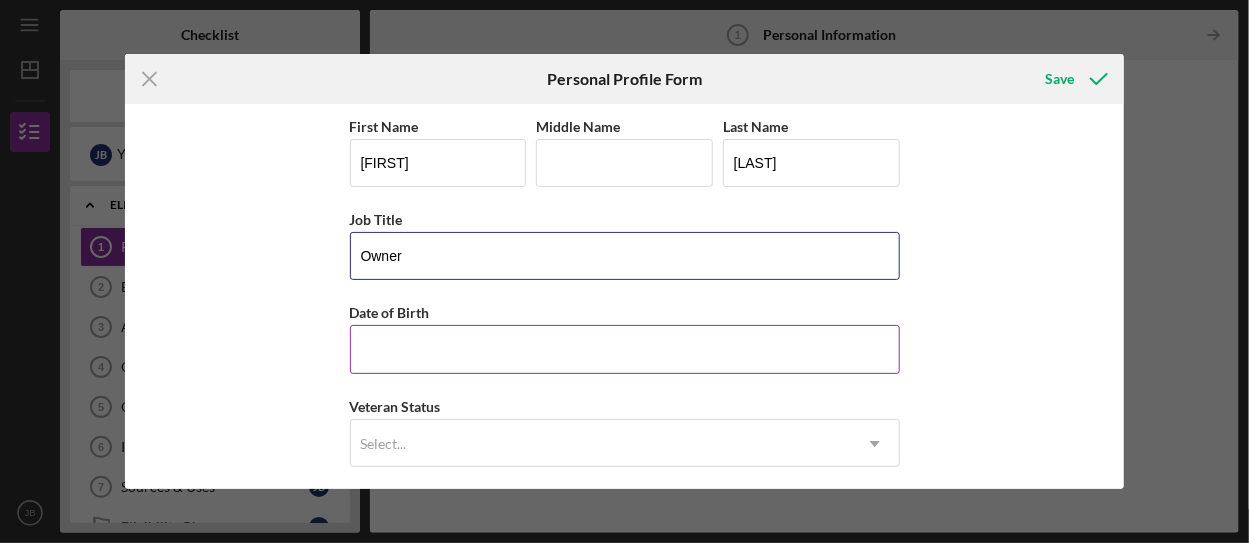 type on "Owner" 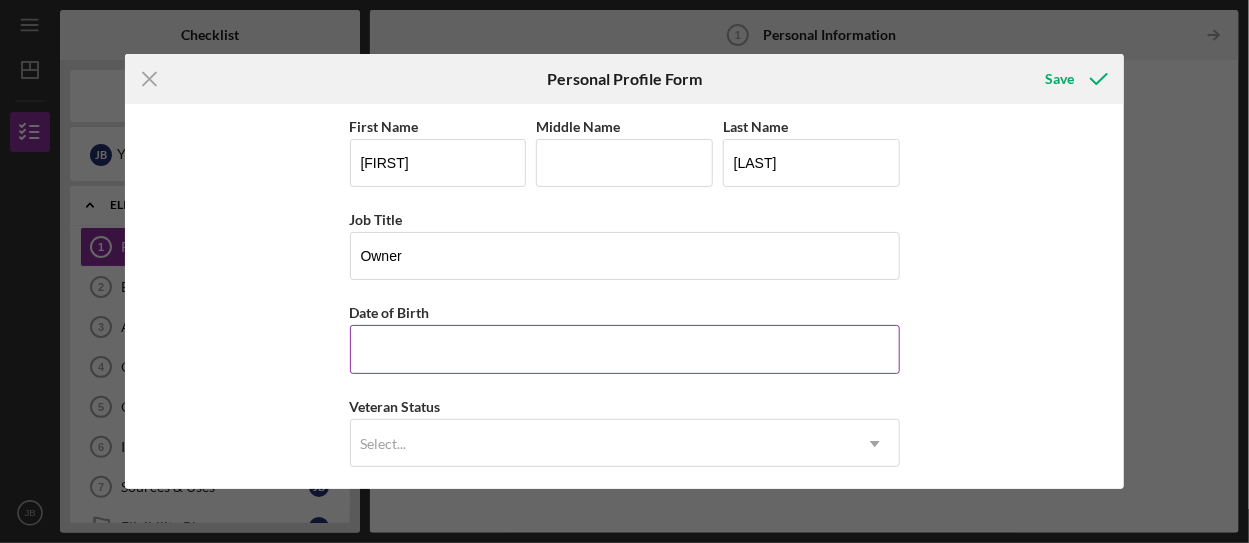 click on "Date of Birth" at bounding box center (625, 349) 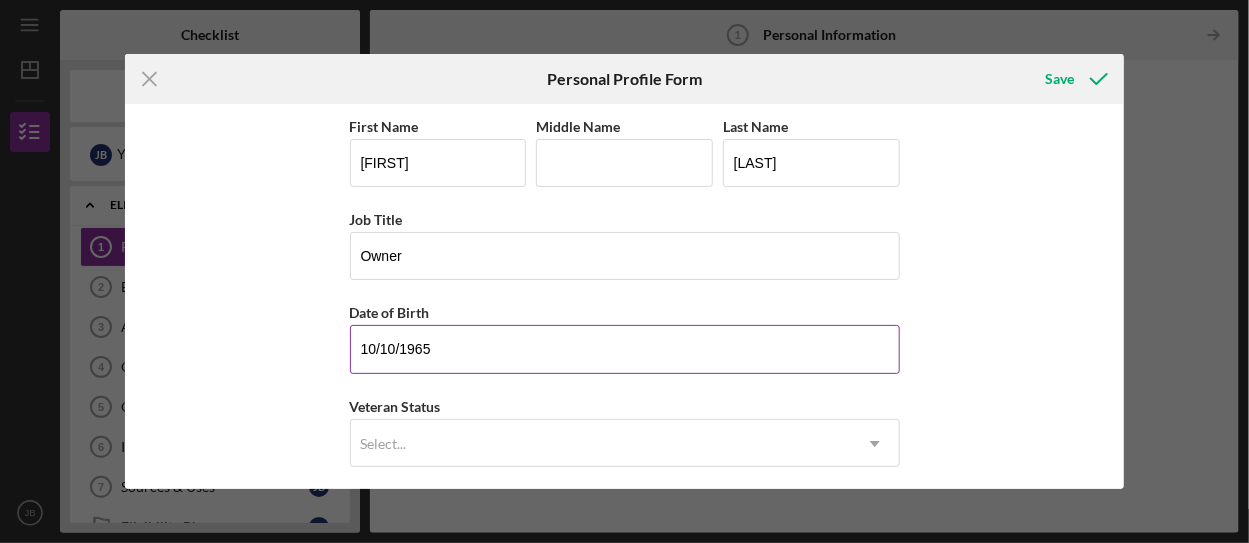 scroll, scrollTop: 100, scrollLeft: 0, axis: vertical 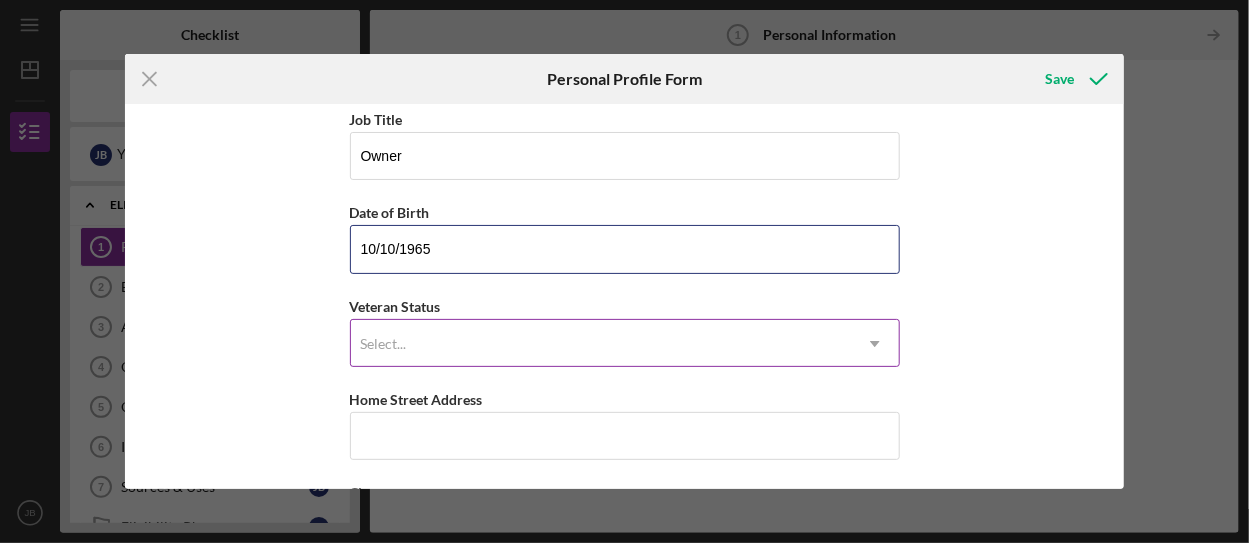 type on "10/10/1965" 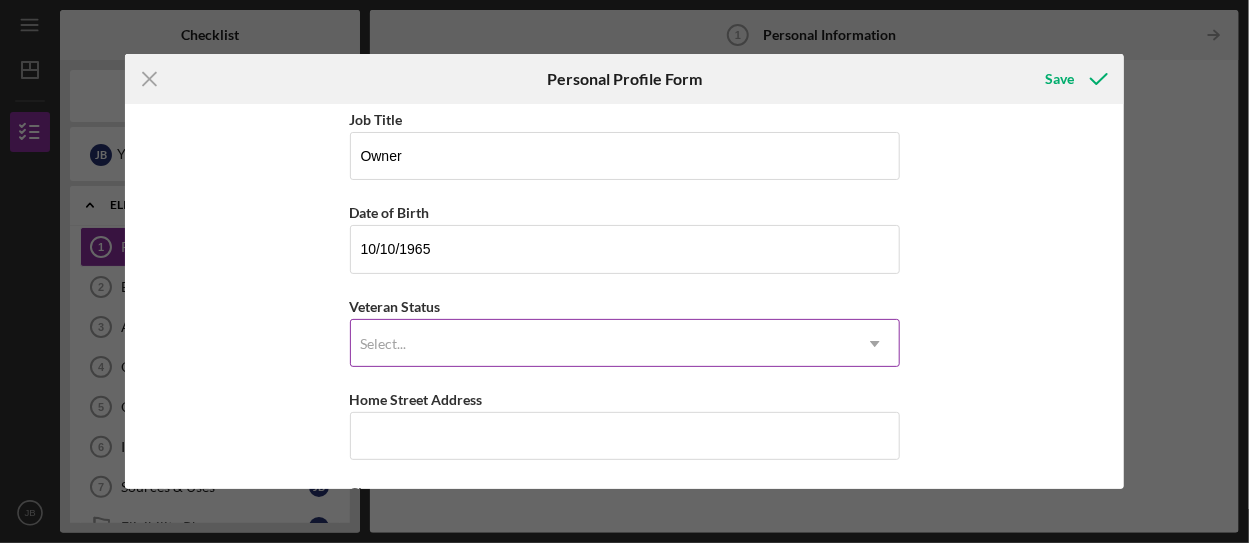 click on "Icon/Dropdown Arrow" 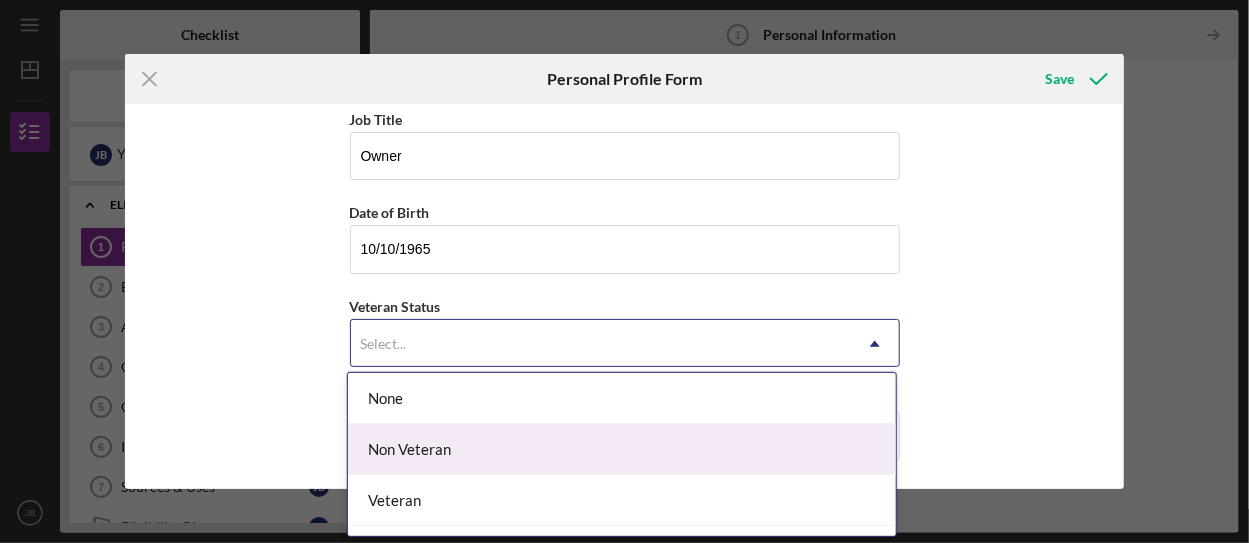 click on "Non Veteran" at bounding box center [622, 449] 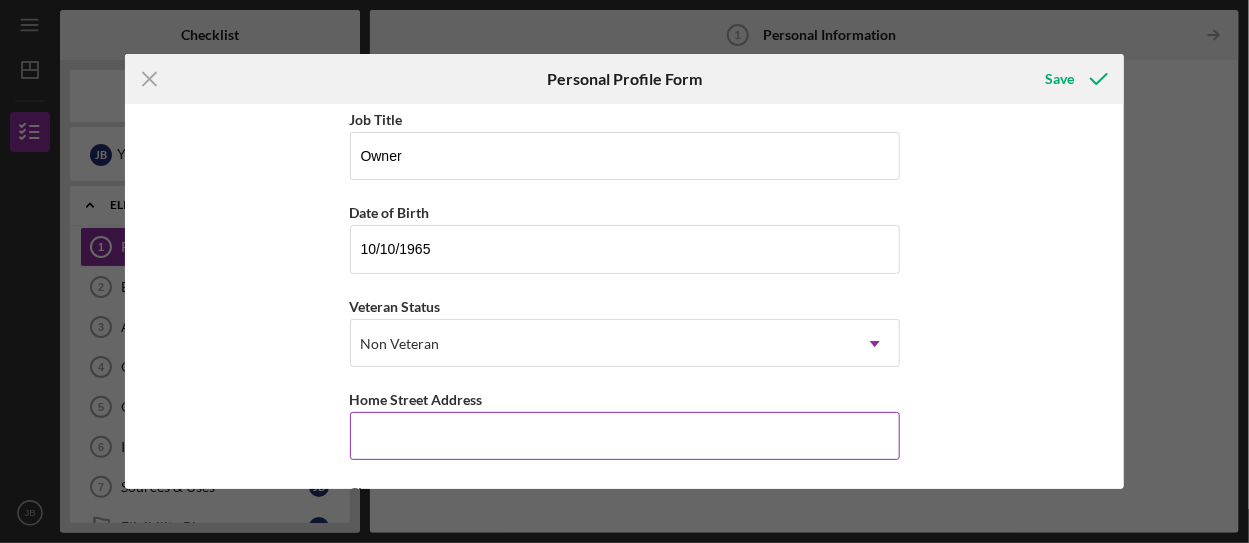 click on "Home Street Address" at bounding box center [625, 436] 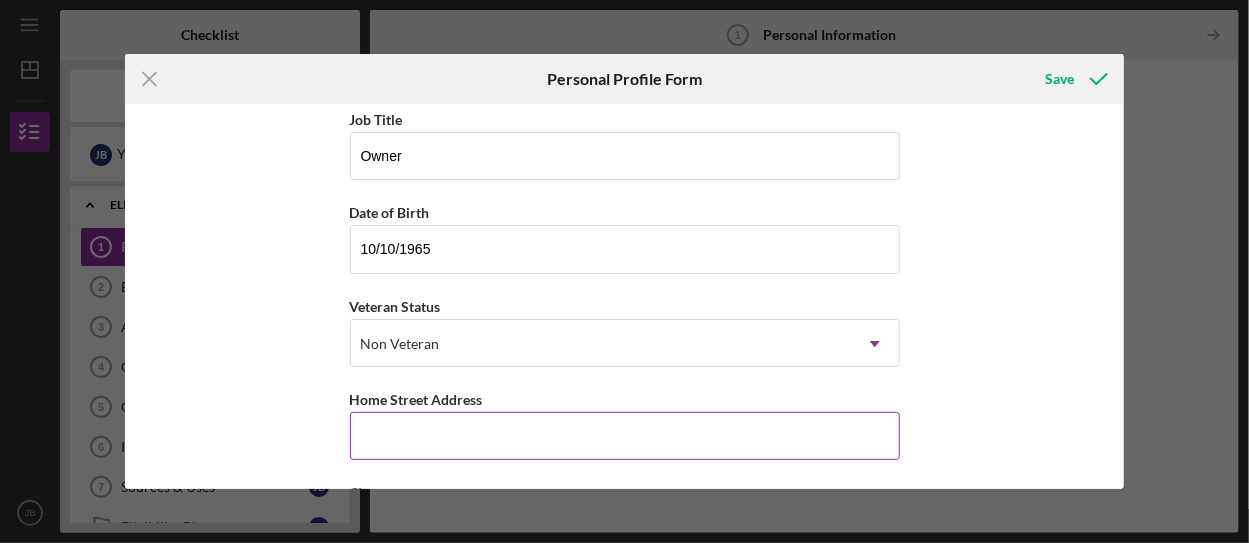 type on "2615 Gleason Ave Apt 5" 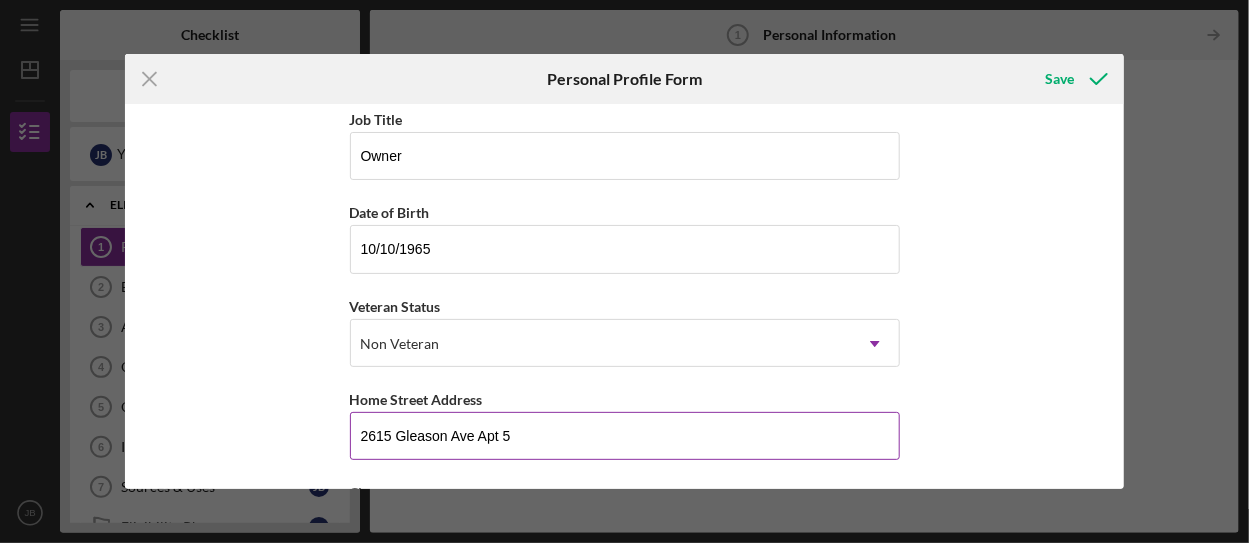 type on "LOS ANGELES" 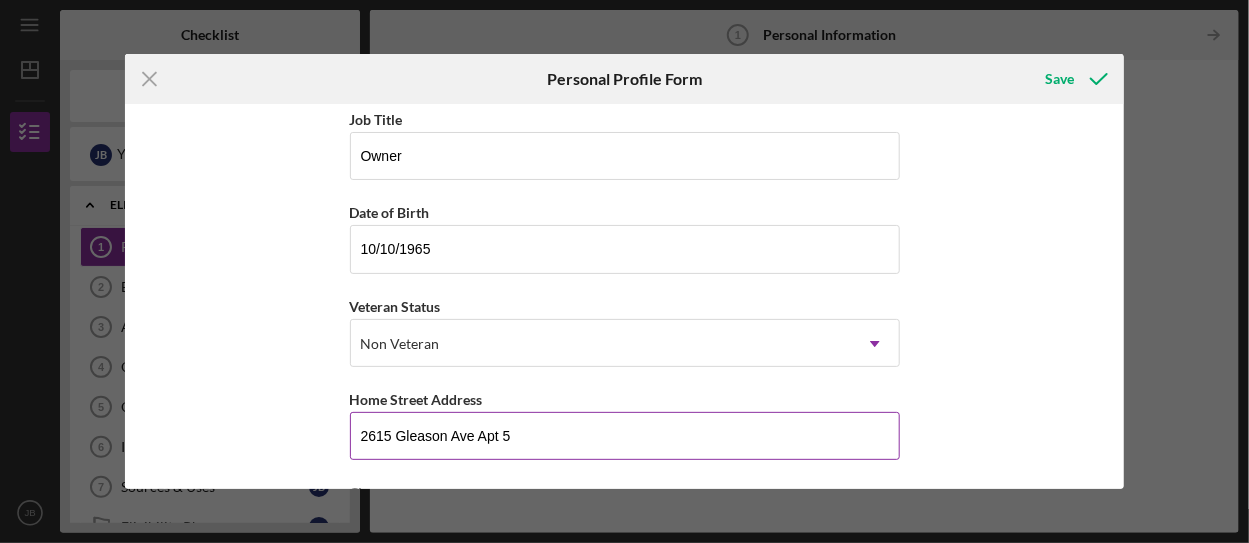 type on "CALIFORNIA" 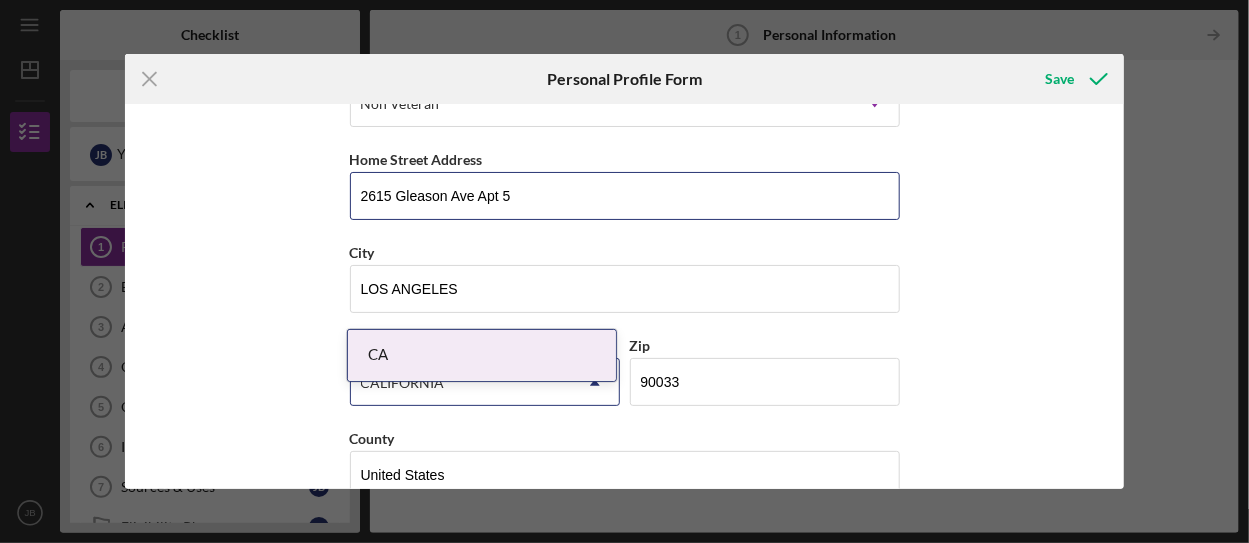 scroll, scrollTop: 374, scrollLeft: 0, axis: vertical 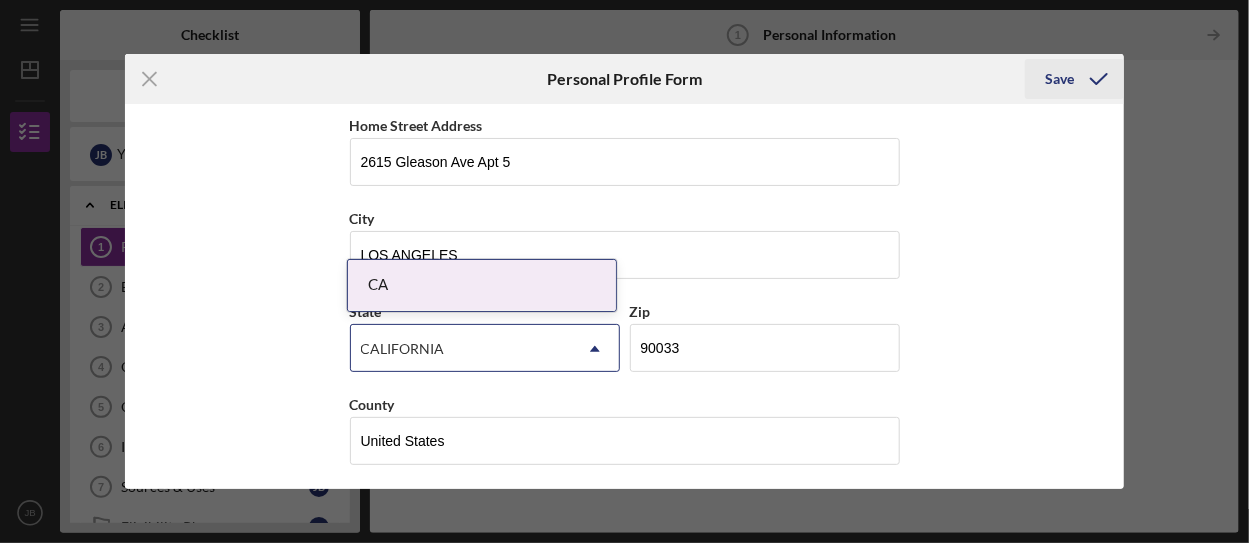 click on "Save" at bounding box center (1059, 79) 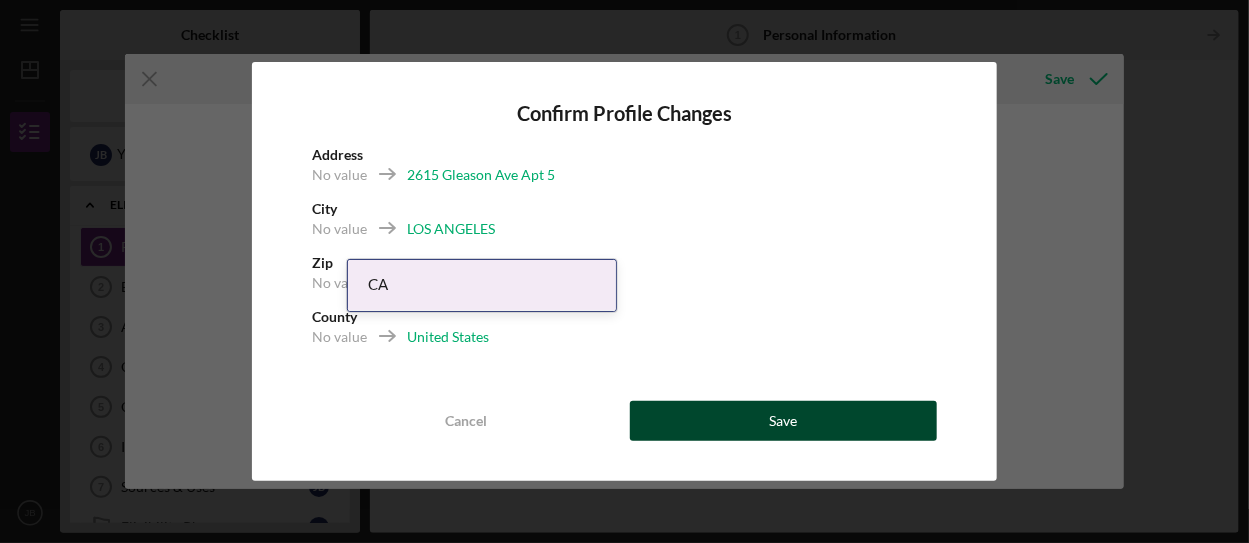 click on "Save" at bounding box center [783, 421] 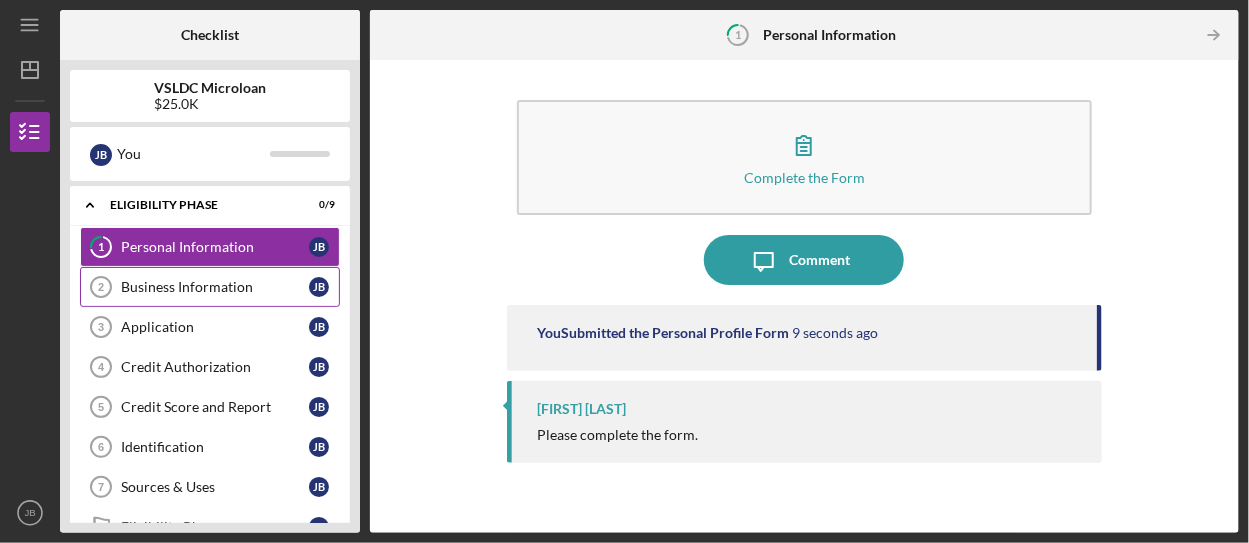click on "Business Information" at bounding box center (215, 287) 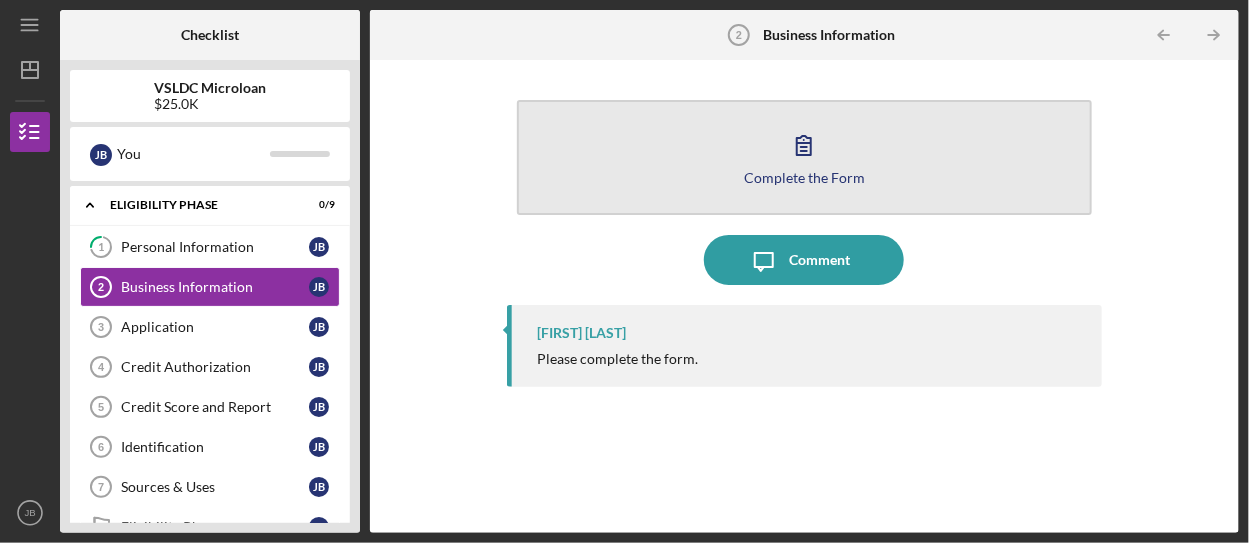 click 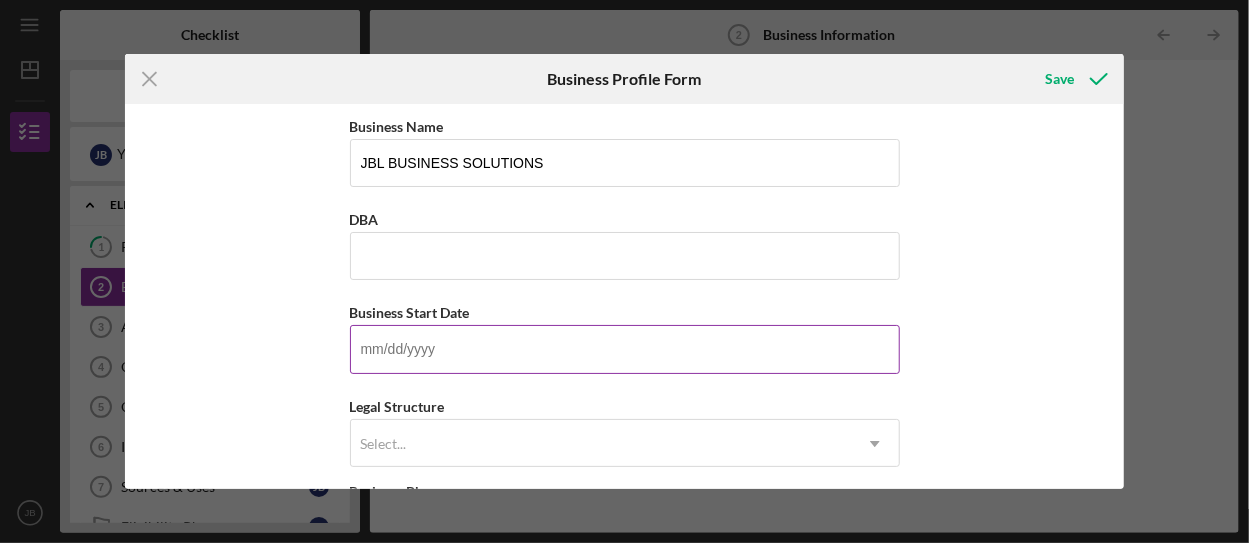 click on "Business Start Date" at bounding box center [625, 349] 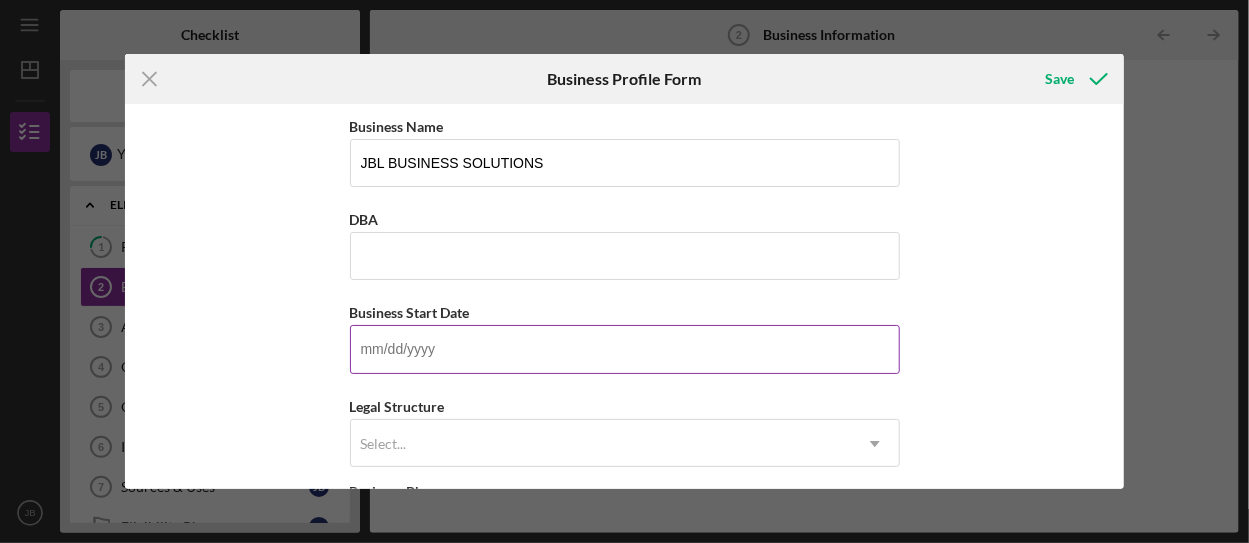 type on "1m/dd/yyyy" 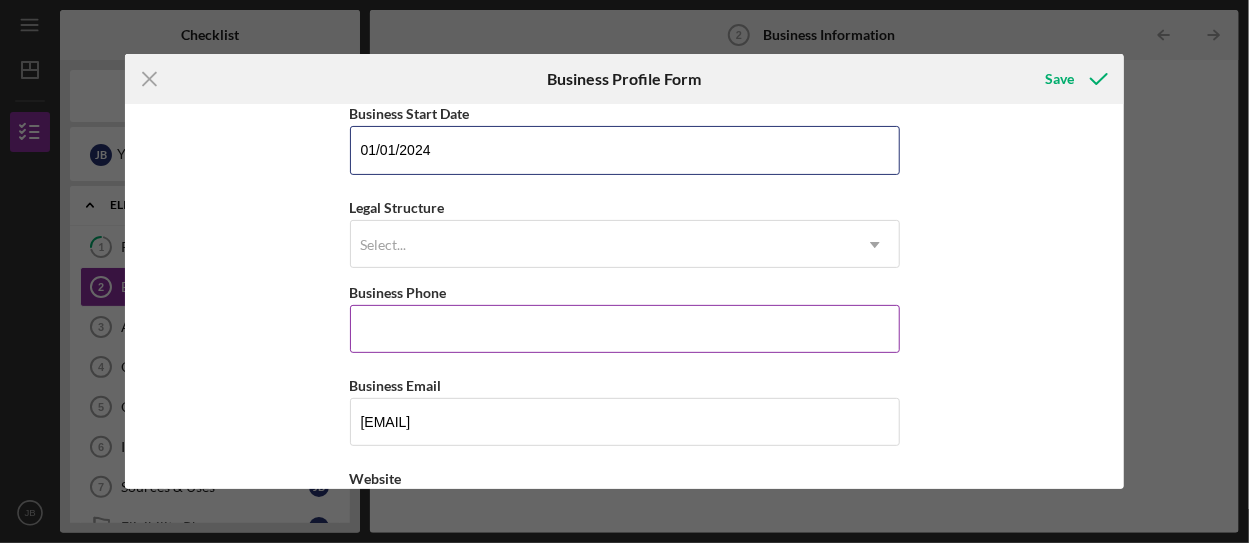scroll, scrollTop: 200, scrollLeft: 0, axis: vertical 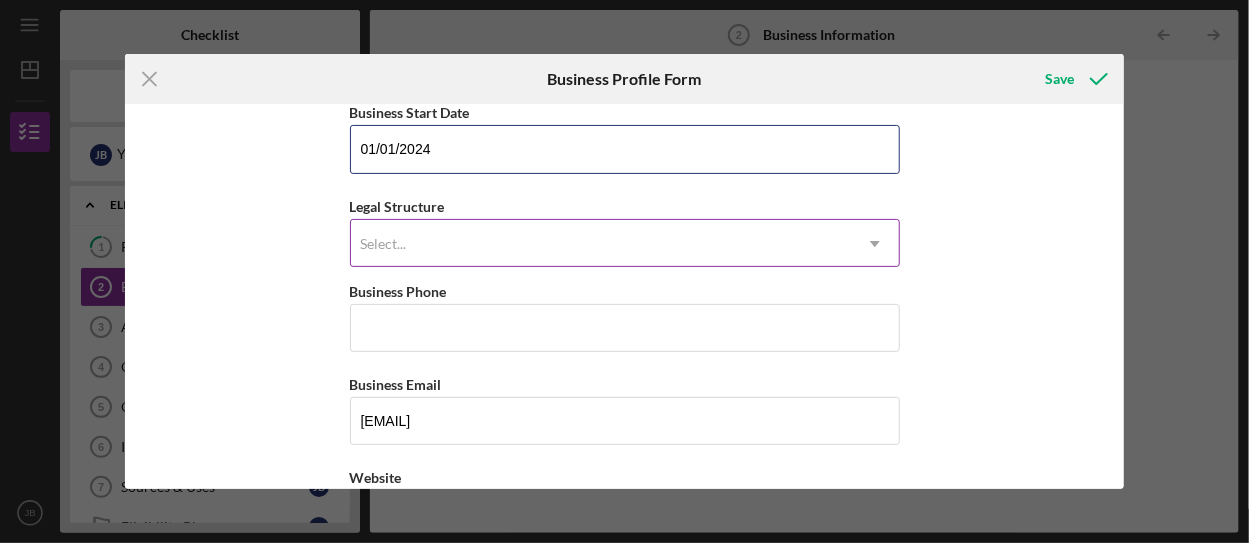 type on "01/01/2024" 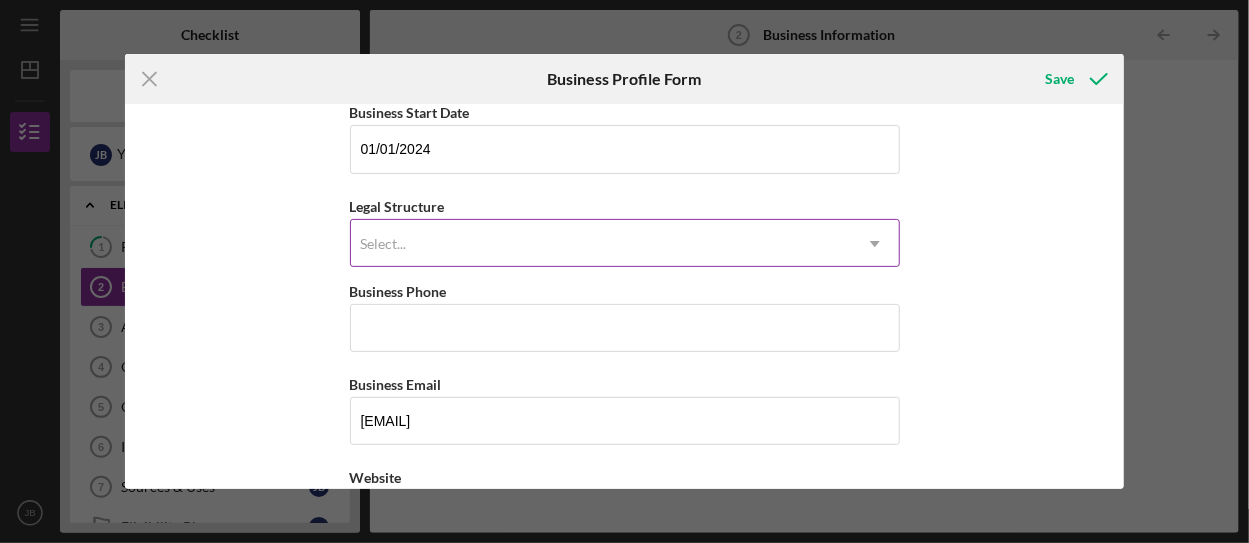 click 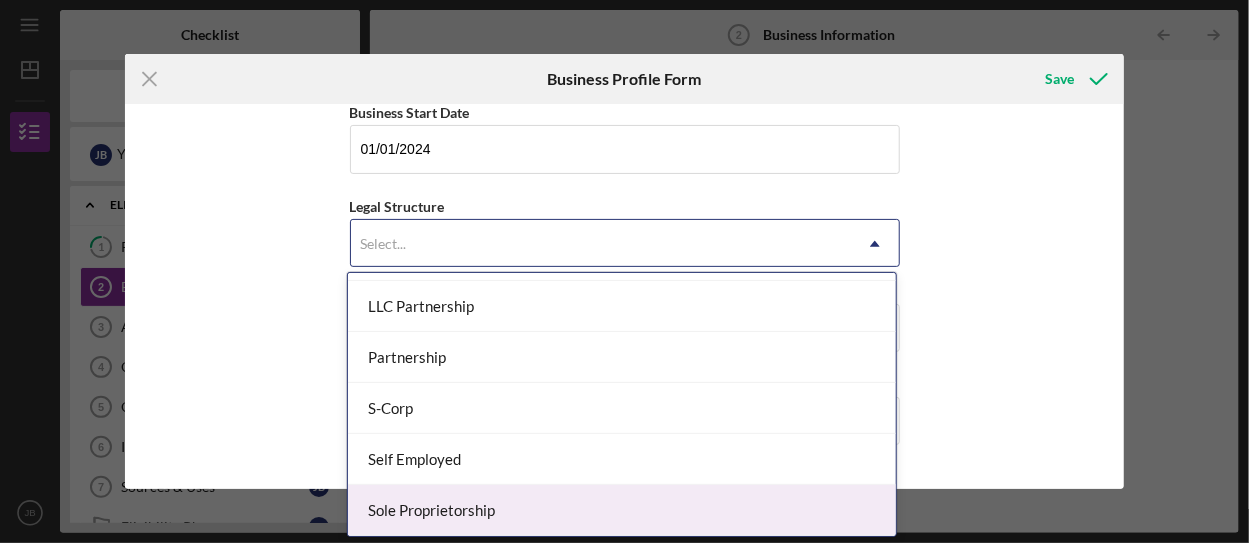 scroll, scrollTop: 496, scrollLeft: 0, axis: vertical 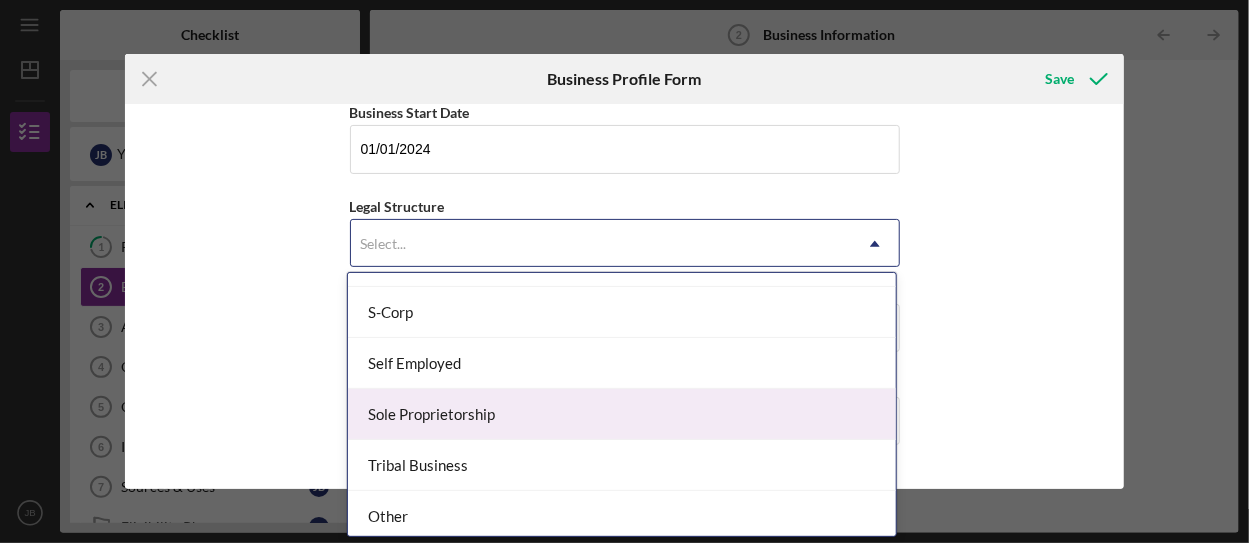 click on "Sole Proprietorship" at bounding box center [622, 414] 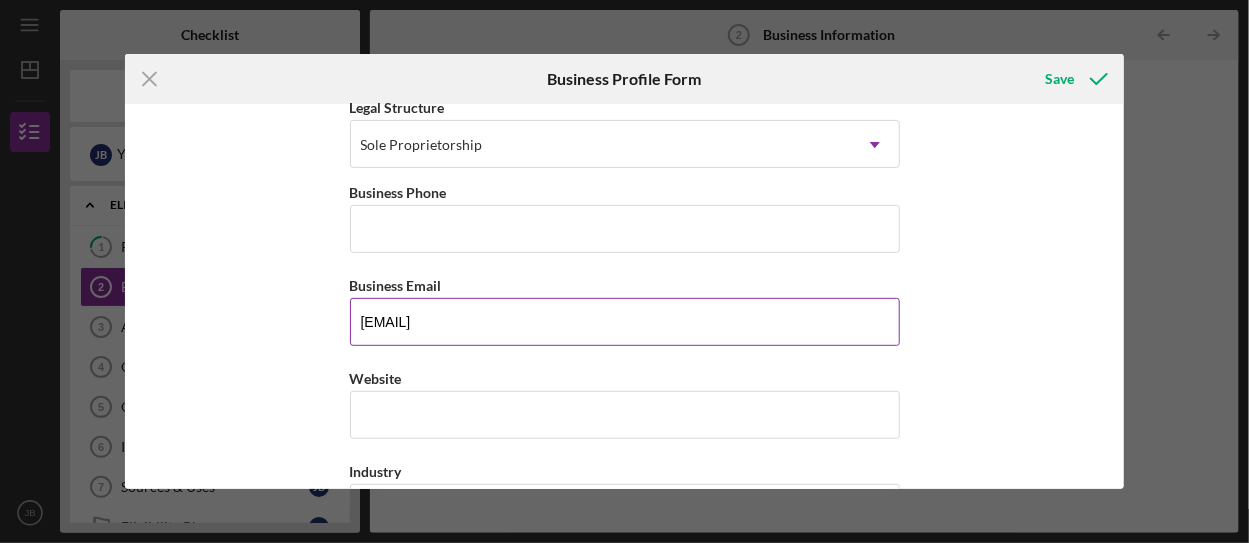 scroll, scrollTop: 400, scrollLeft: 0, axis: vertical 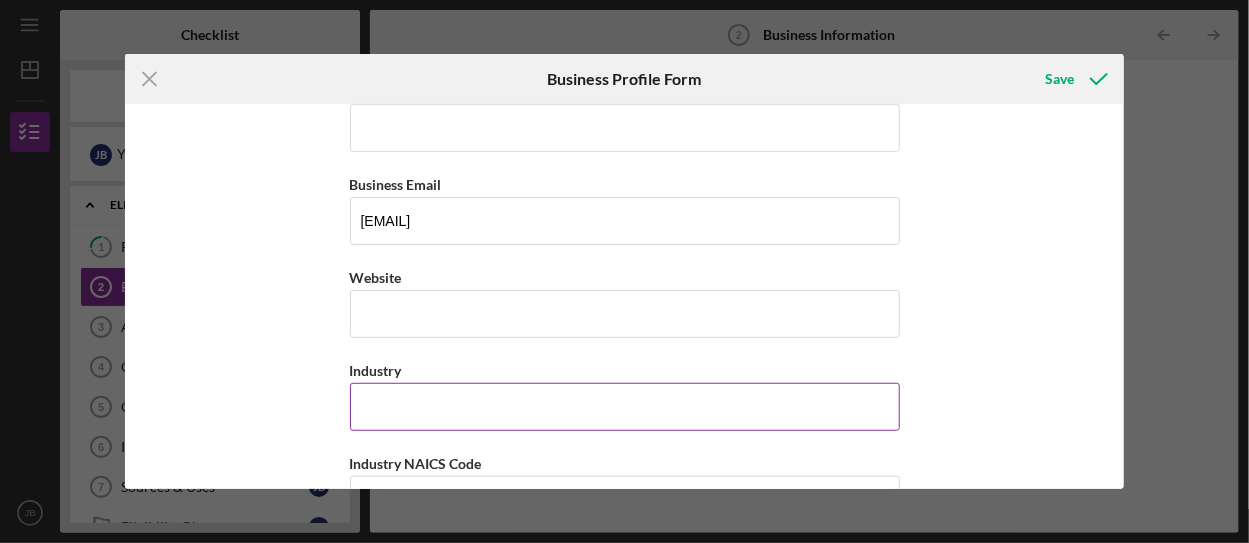click on "Industry" at bounding box center (625, 407) 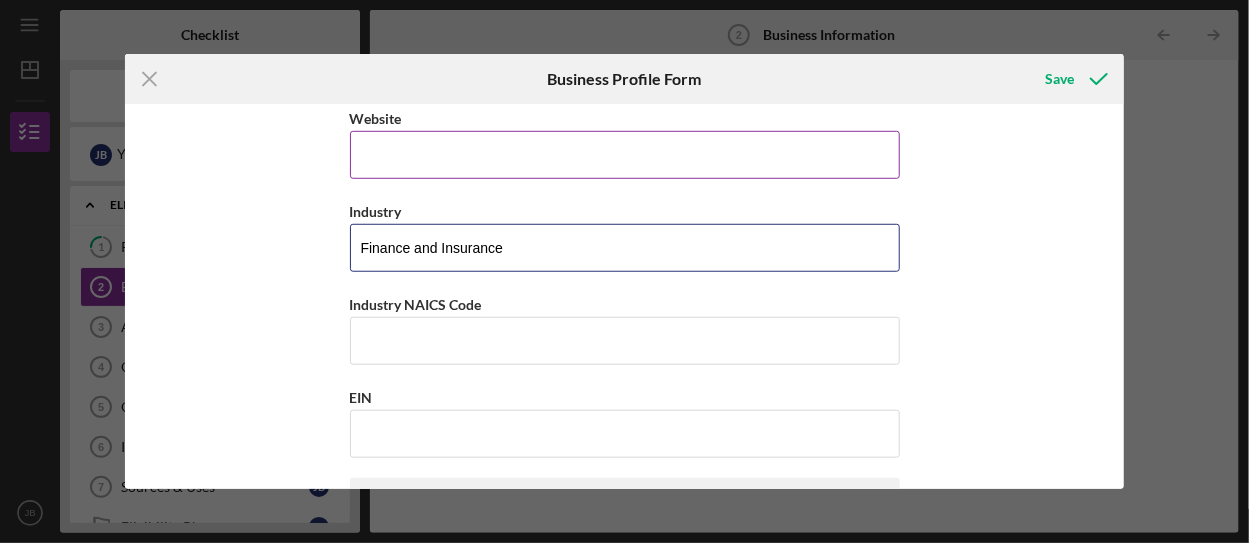 scroll, scrollTop: 600, scrollLeft: 0, axis: vertical 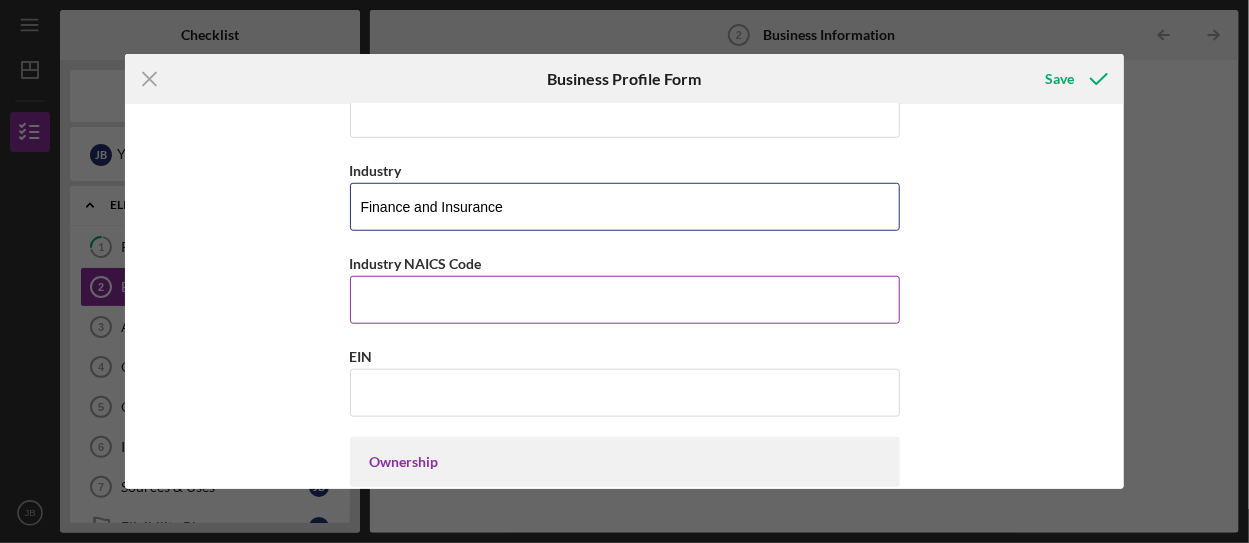type on "Finance and Insurance" 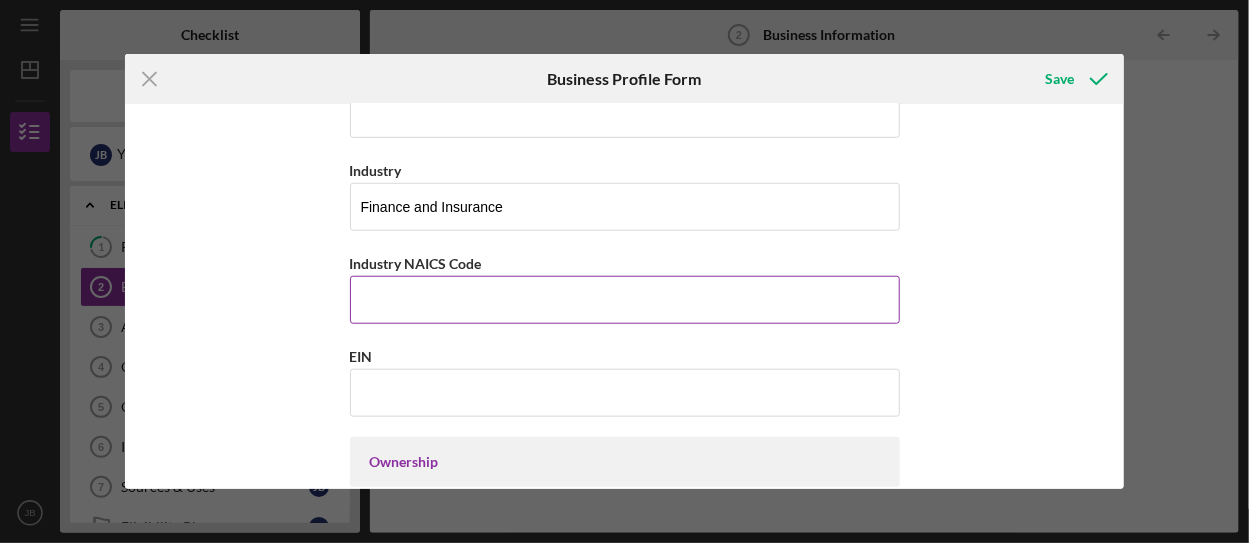 click on "Industry NAICS Code" at bounding box center (625, 300) 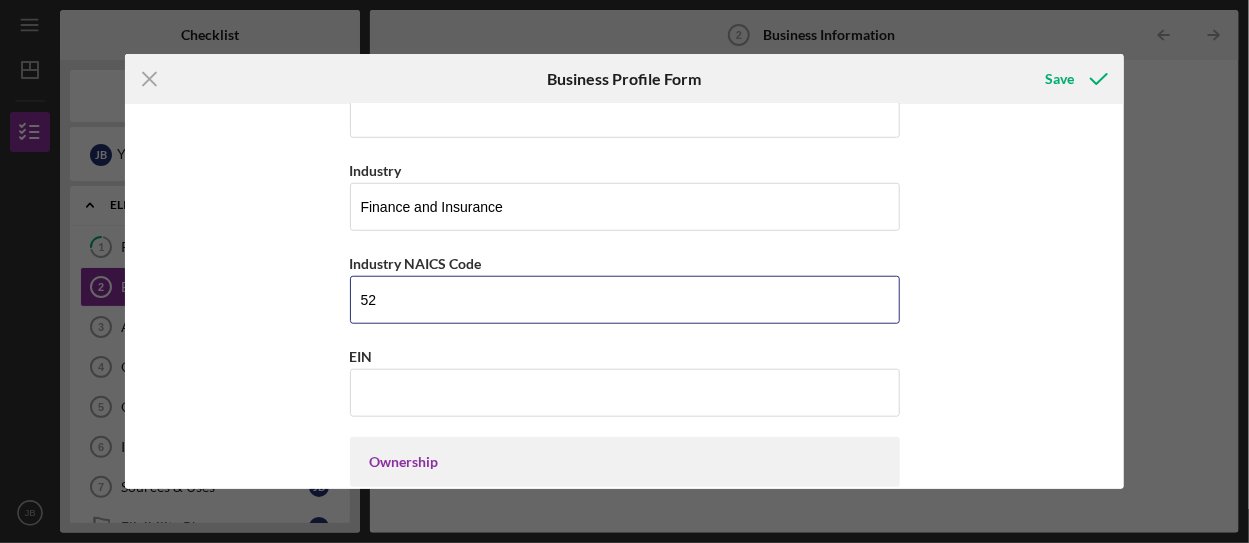 type on "52" 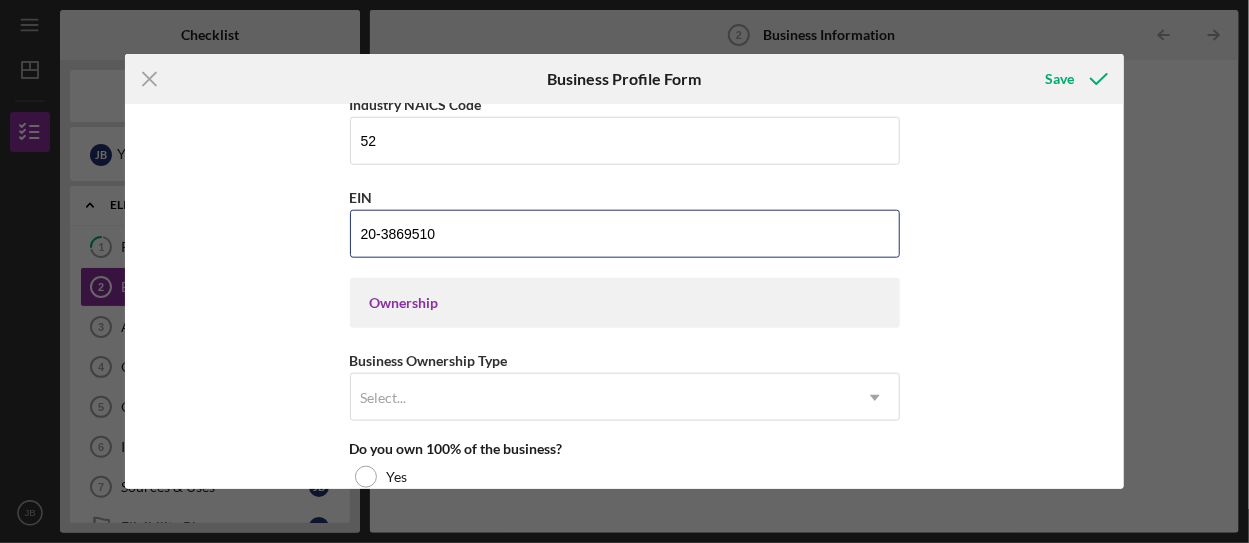 scroll, scrollTop: 800, scrollLeft: 0, axis: vertical 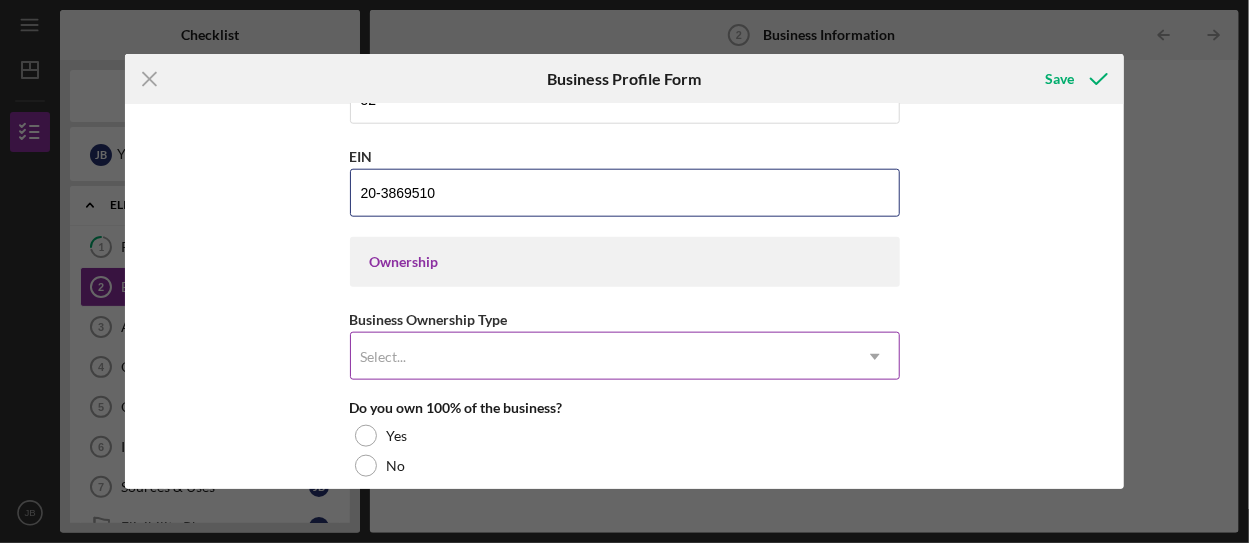 type on "20-3869510" 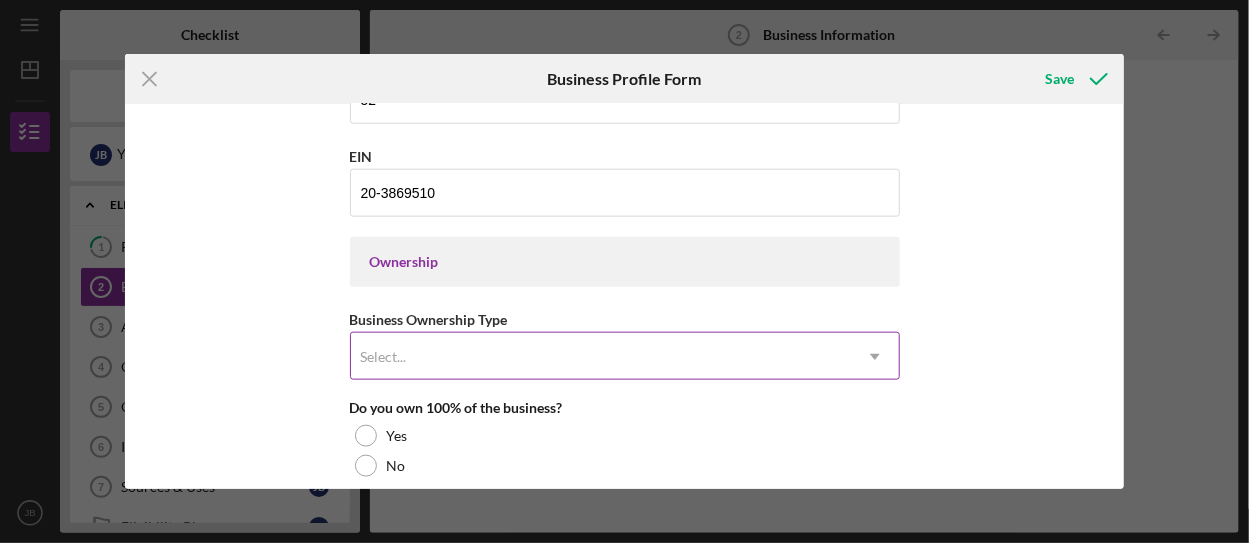 click on "Icon/Dropdown Arrow" 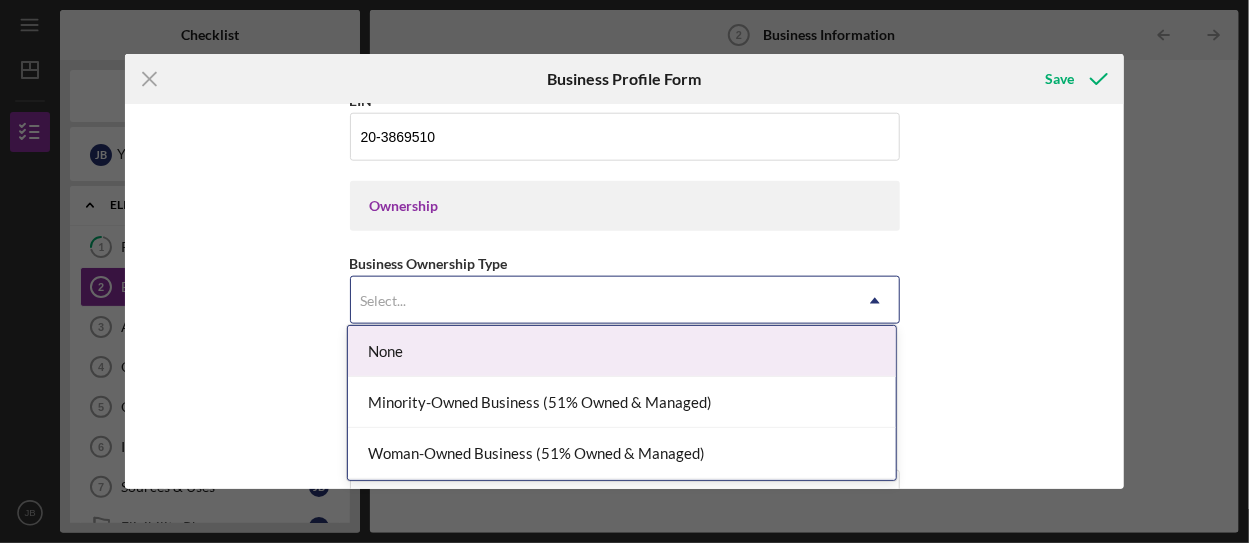 scroll, scrollTop: 900, scrollLeft: 0, axis: vertical 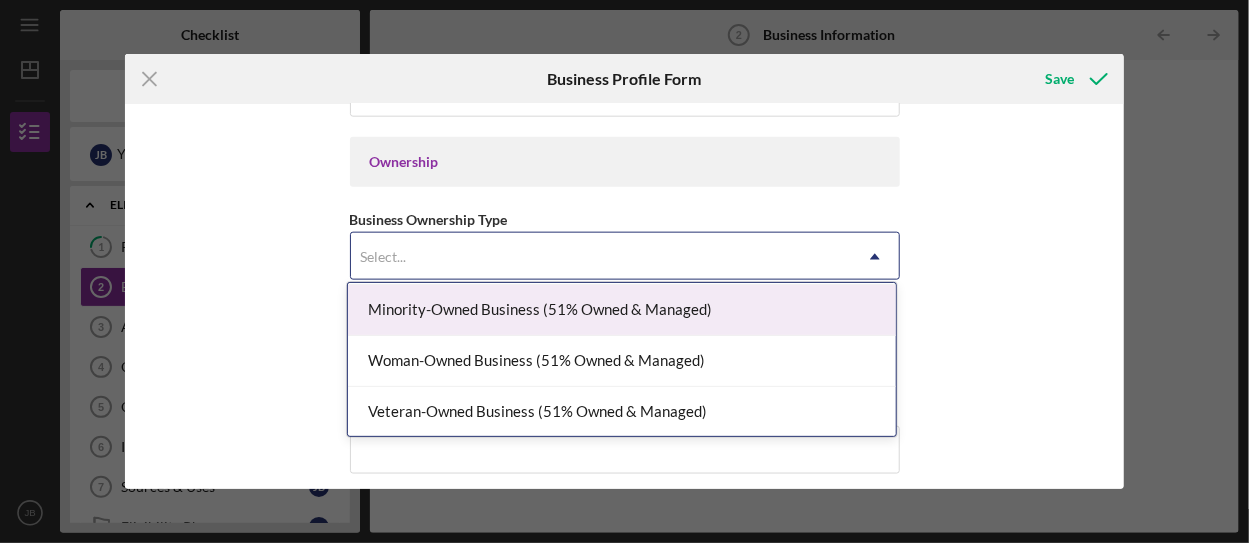 click on "Minority-Owned Business (51% Owned & Managed)" at bounding box center [622, 310] 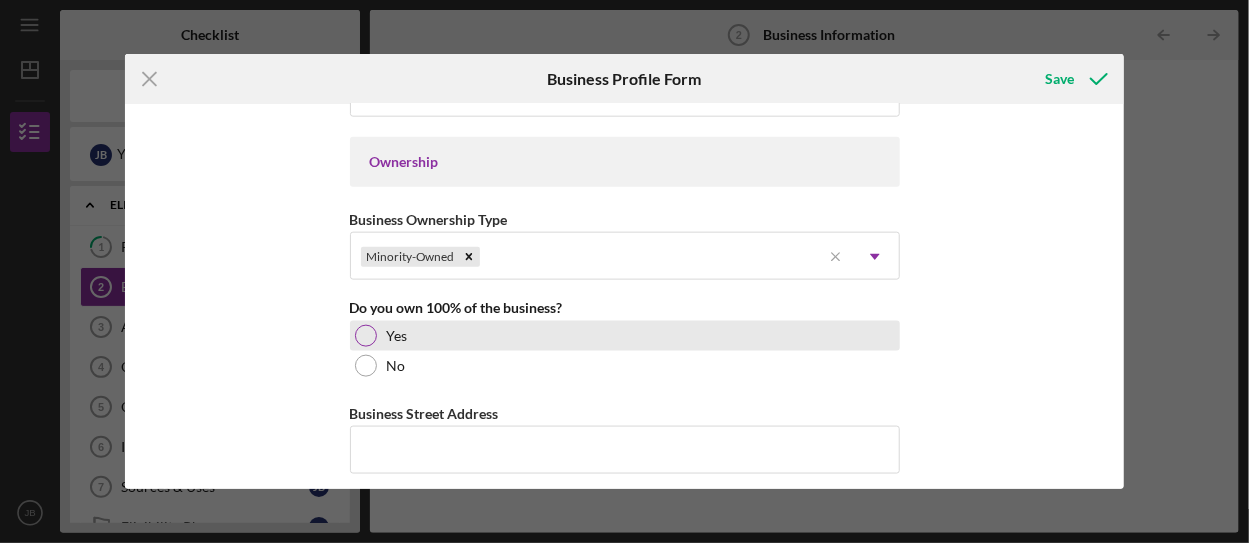 click at bounding box center (366, 336) 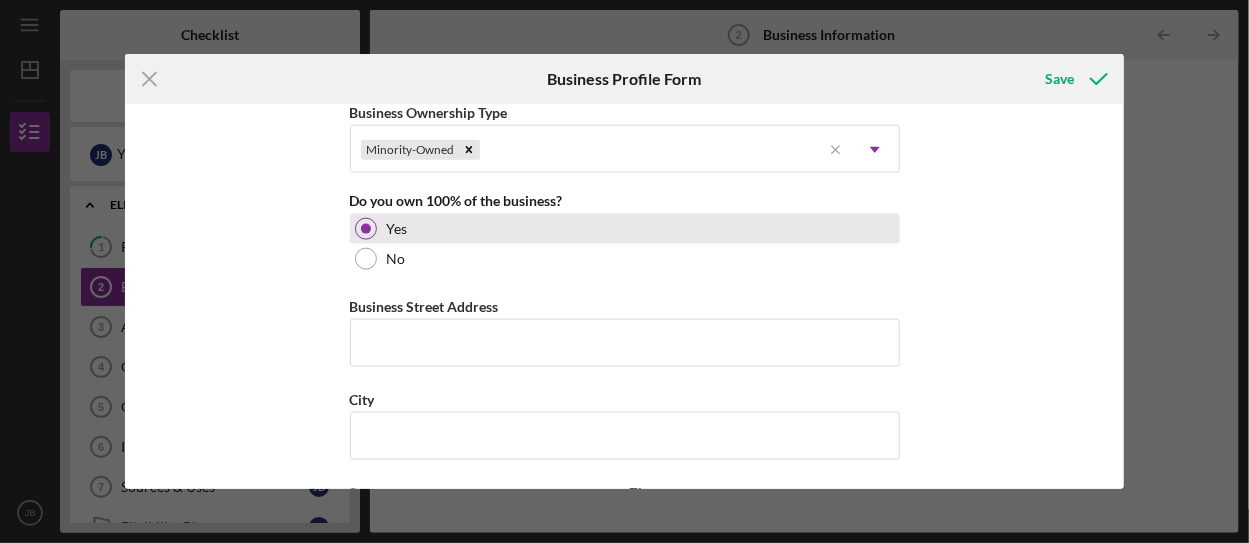scroll, scrollTop: 1099, scrollLeft: 0, axis: vertical 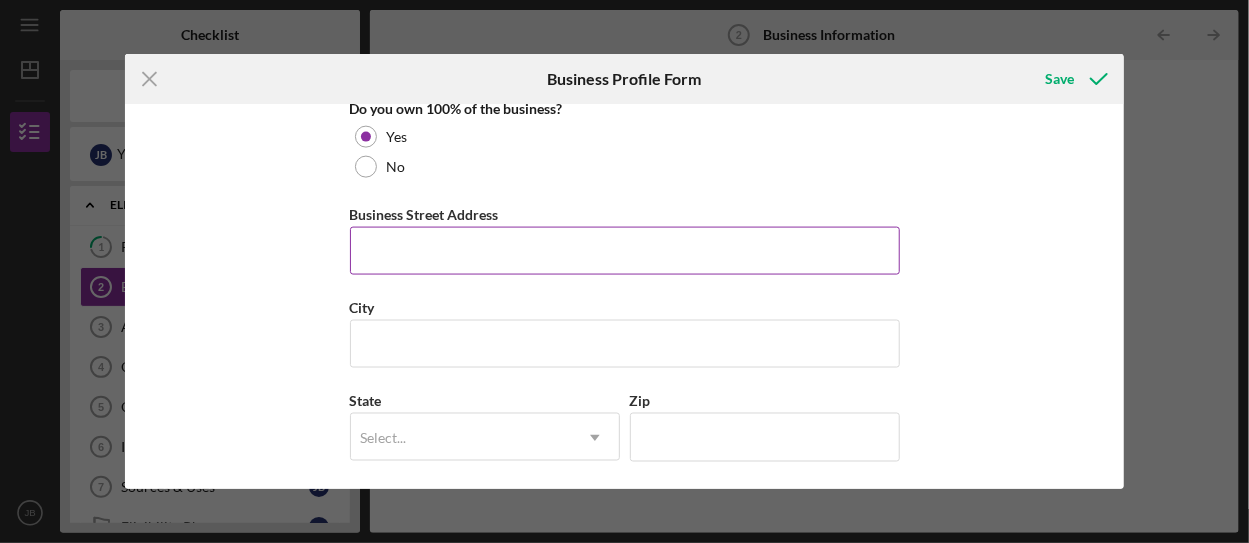 click on "Business Street Address" at bounding box center [625, 251] 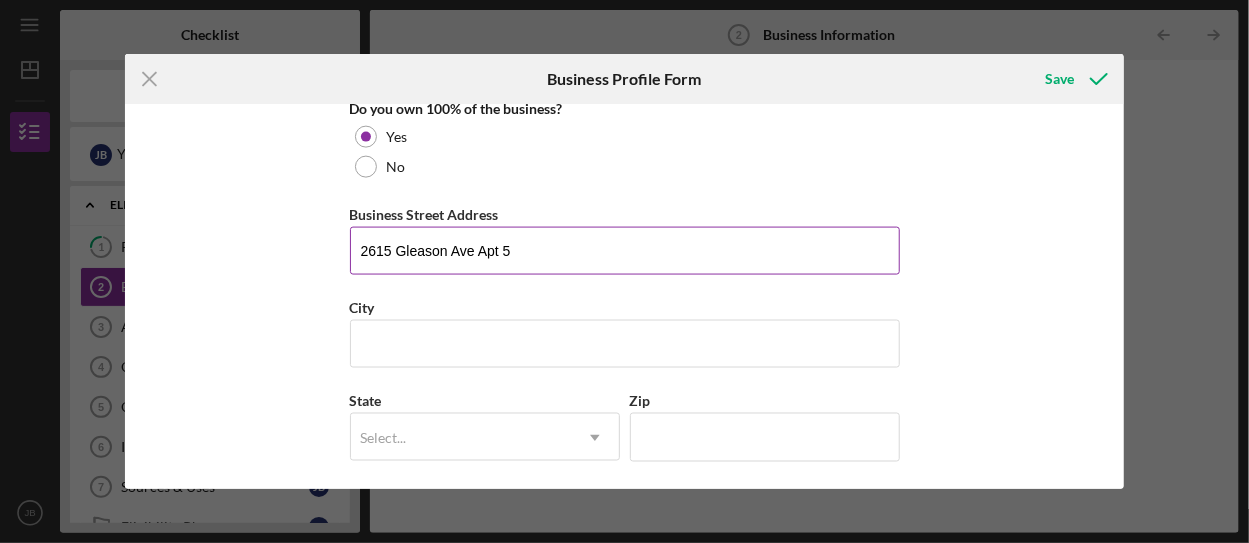 type on "JBL BUSINESS SOLUTIONS" 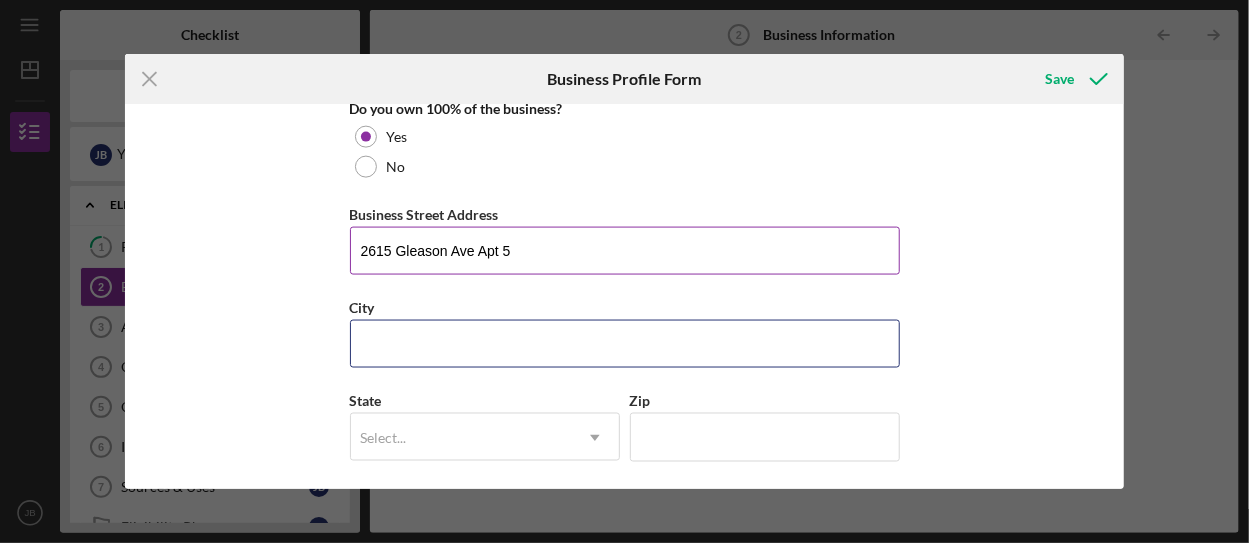 type on "LOS ANGELES" 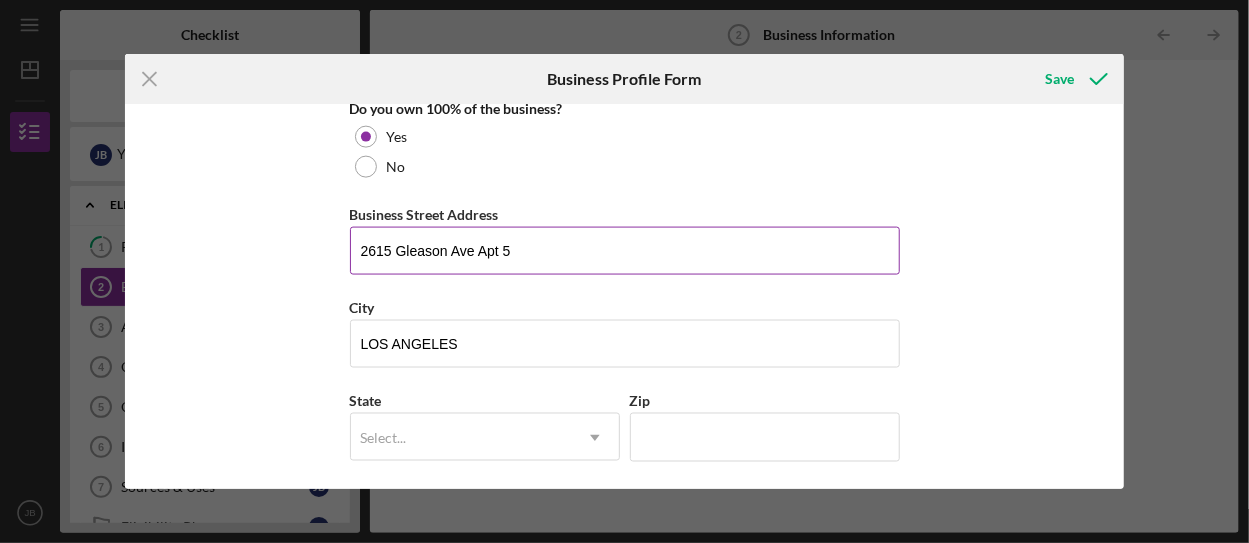 type on "CALIFORNIA" 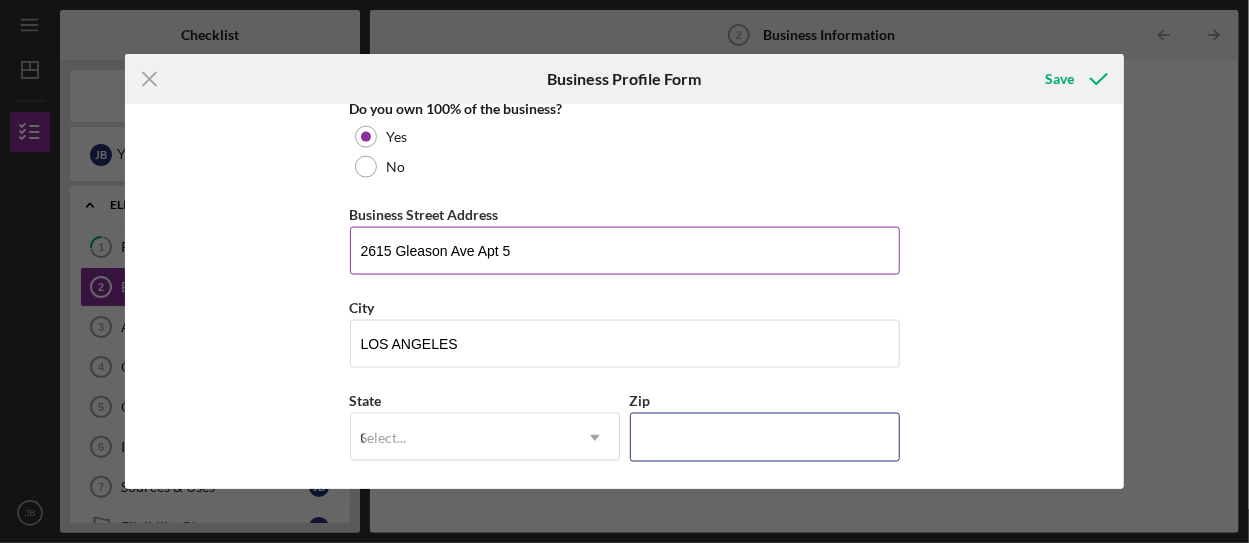type on "90033" 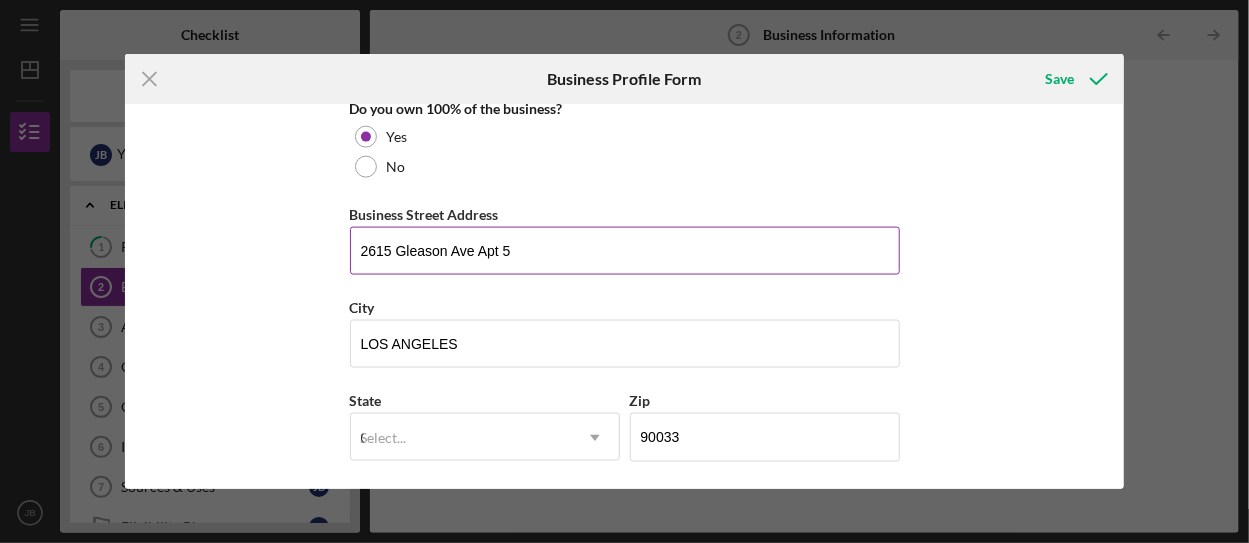 type on "CALIFORNIA" 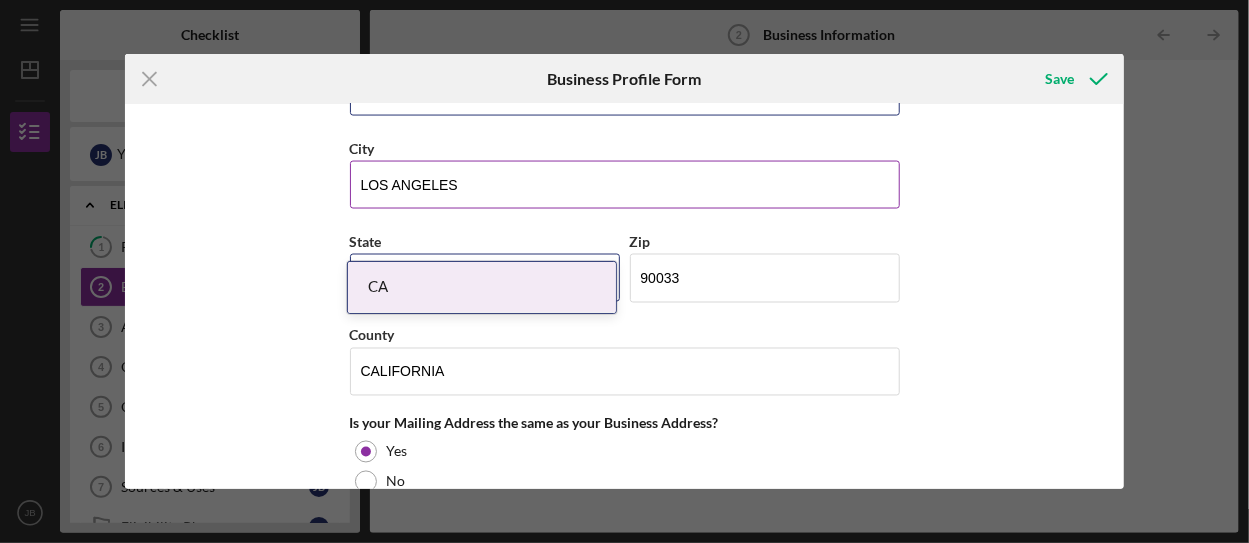 scroll, scrollTop: 1300, scrollLeft: 0, axis: vertical 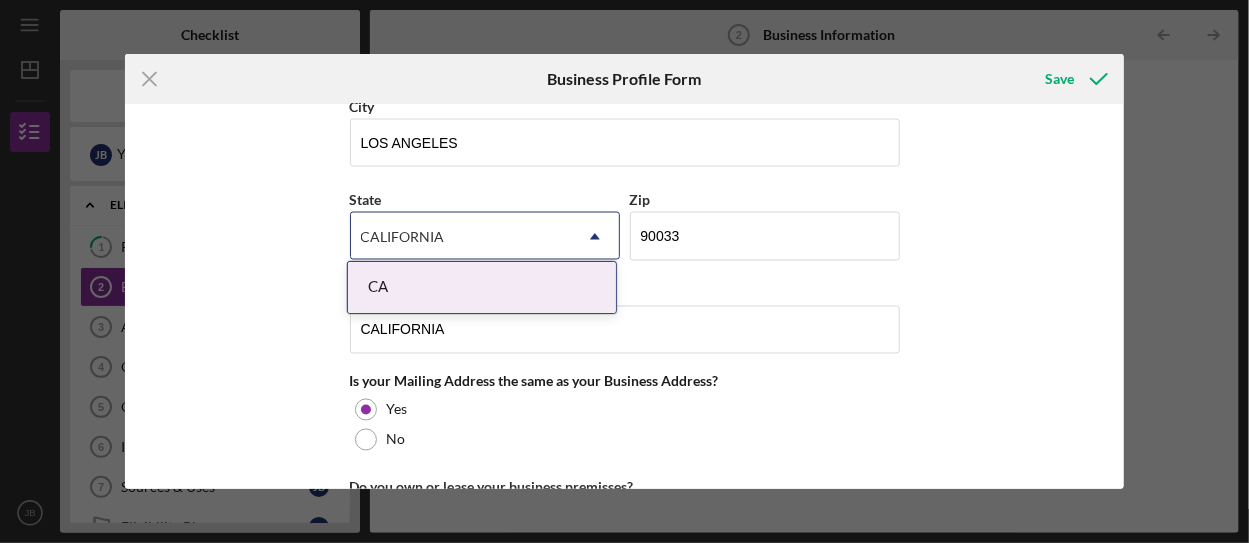 click on "Business Name JBL BUSINESS SOLUTIONS DBA JBL BUSINESS SOLUTIONS Business Start Date 01/01/2024 Legal Structure Sole Proprietorship Icon/Dropdown Arrow Business Phone [PHONE] Business Email [EMAIL] Website Industry Finance and Insurance Industry NAICS Code 52 EIN 20-3869510 Ownership Business Ownership Type Minority-Owned Icon/Menu Close Icon/Dropdown Arrow Do you own 100% of the business? Yes No Business Street Address 2615 Gleason Ave Apt 5 City LOS ANGELES State CALIFORNIA Icon/Dropdown Arrow Zip 90033 County CALIFORNIA Is your Mailing Address the same as your Business Address? Yes No Do you own or lease your business premisses? Select... Icon/Dropdown Arrow Annual Gross Revenue Number of Full-Time Employees Number of Part-Time Employees" at bounding box center (624, 296) 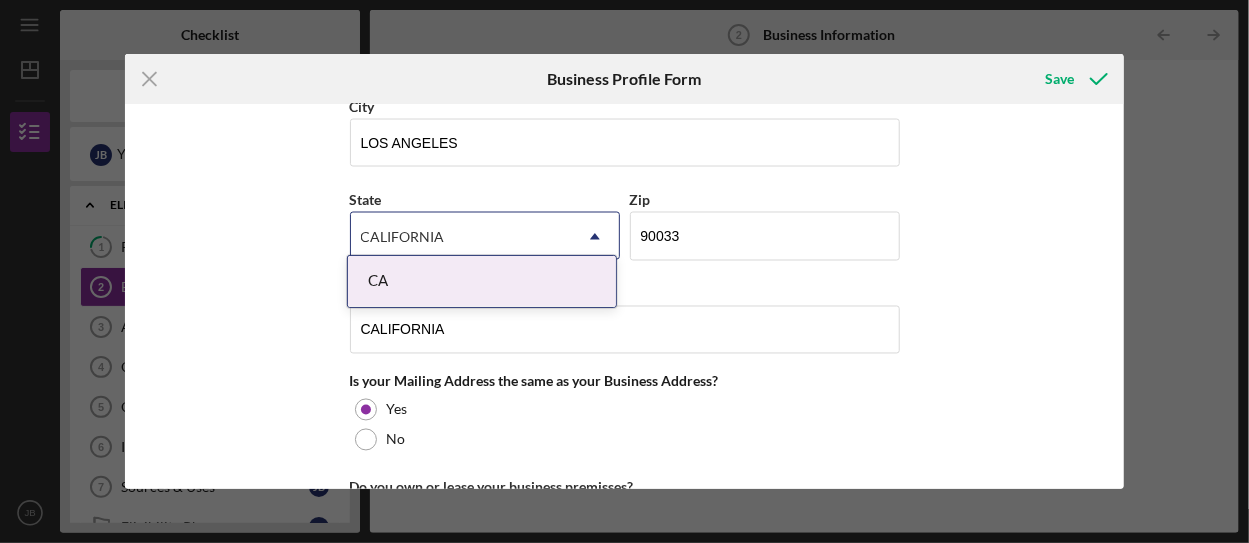 scroll, scrollTop: 1400, scrollLeft: 0, axis: vertical 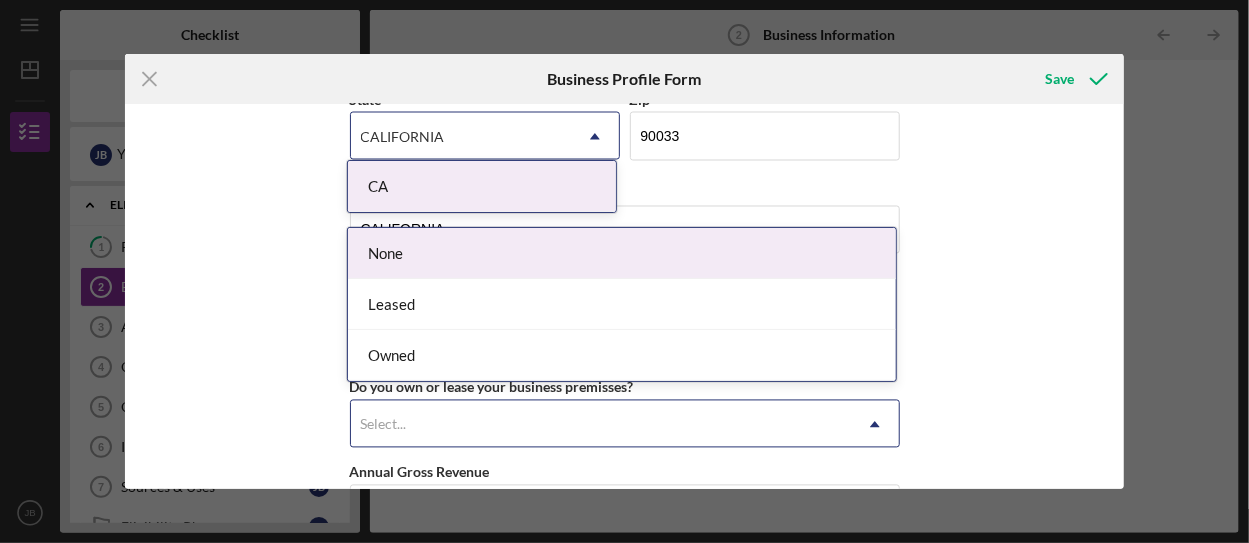 click on "Icon/Dropdown Arrow" 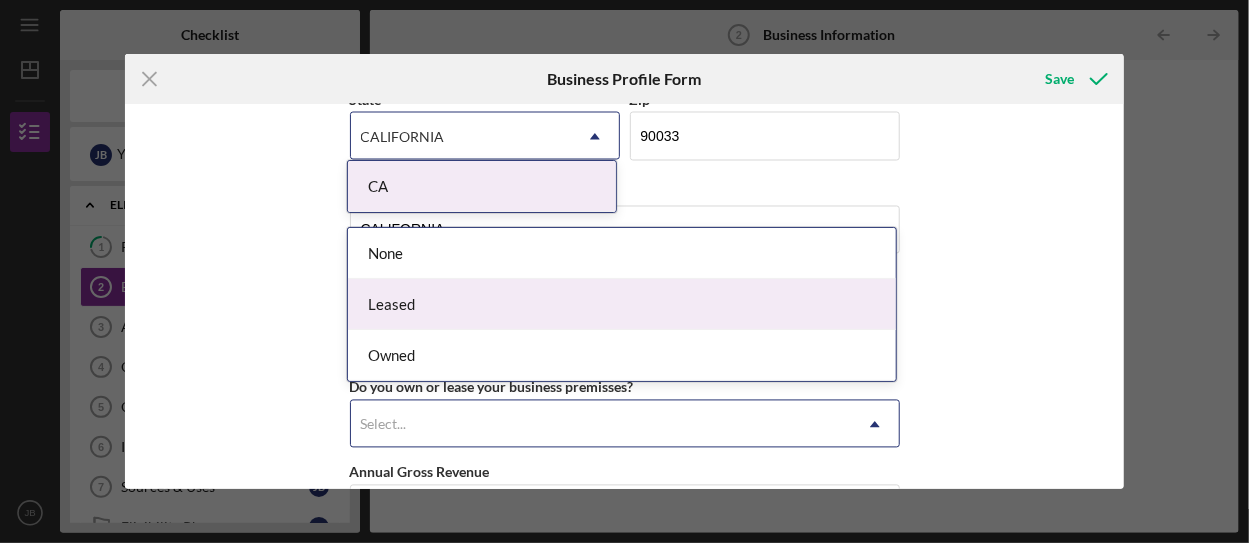 click on "Leased" at bounding box center (622, 304) 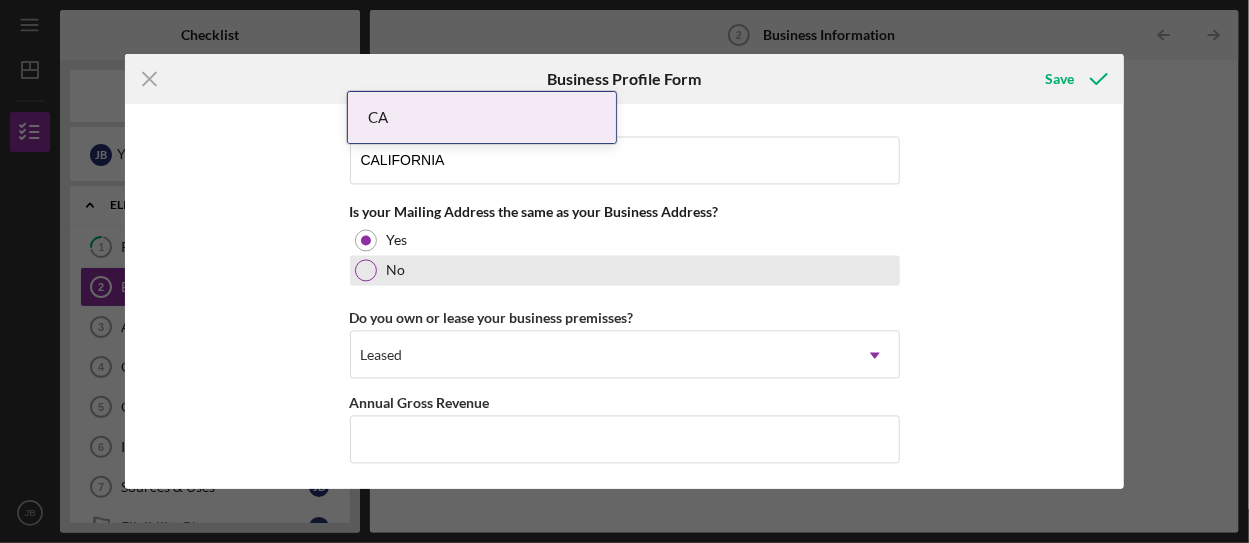 scroll, scrollTop: 1499, scrollLeft: 0, axis: vertical 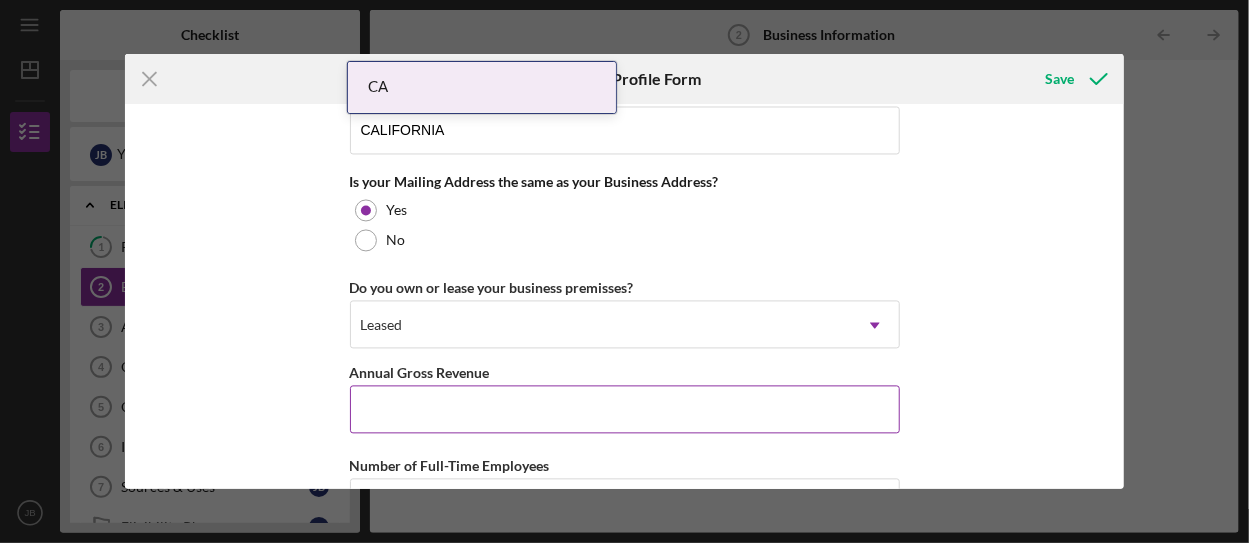 click on "Annual Gross Revenue" at bounding box center [625, 410] 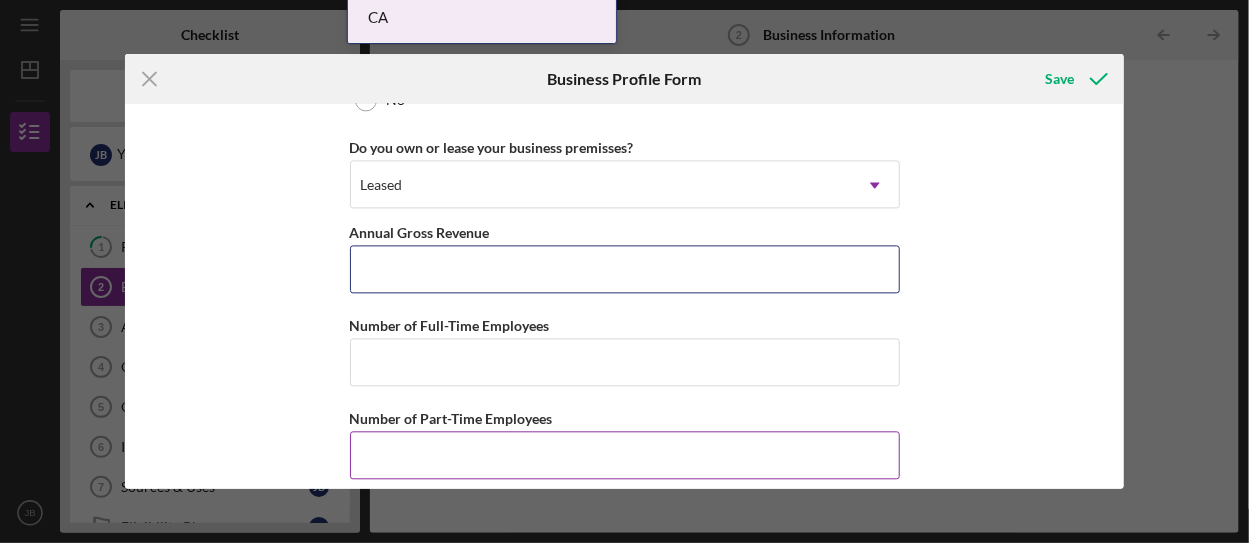scroll, scrollTop: 1648, scrollLeft: 0, axis: vertical 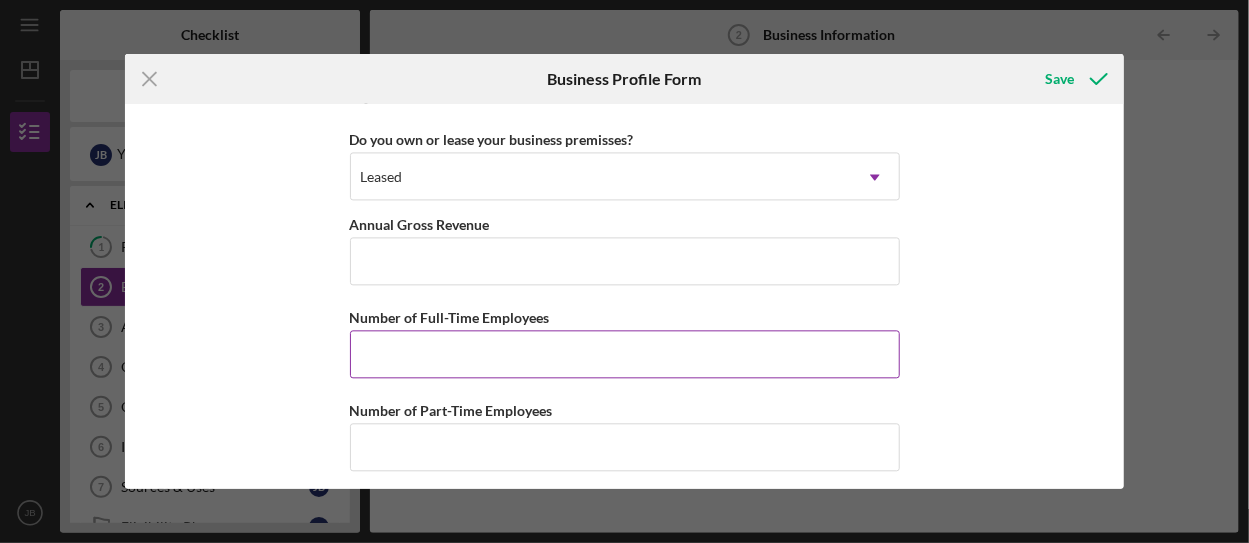 click on "Number of Full-Time Employees" at bounding box center [625, 354] 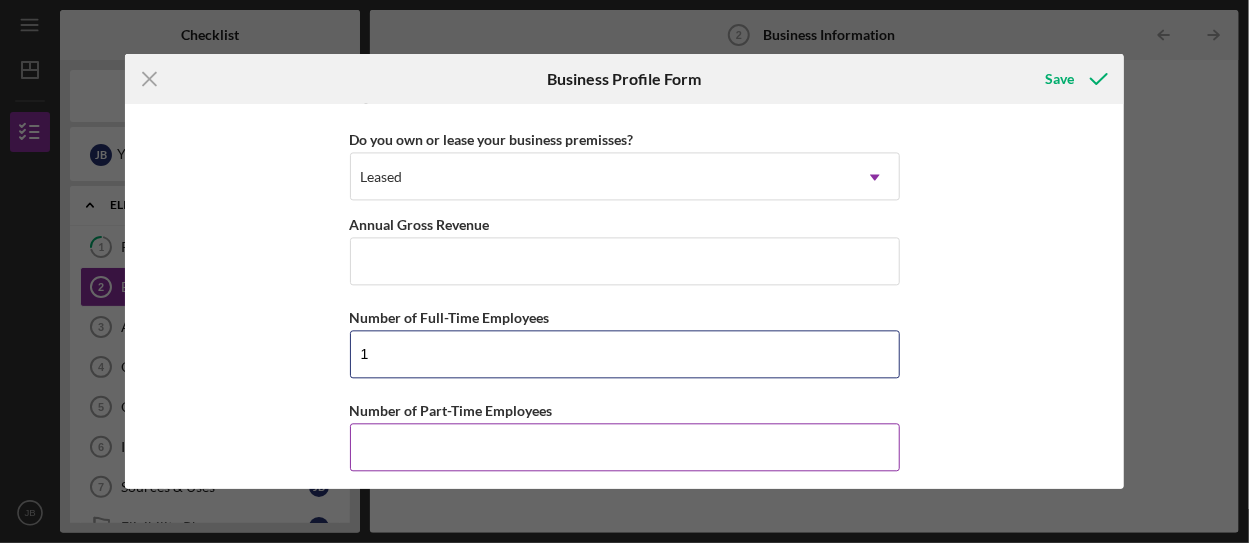 type on "1" 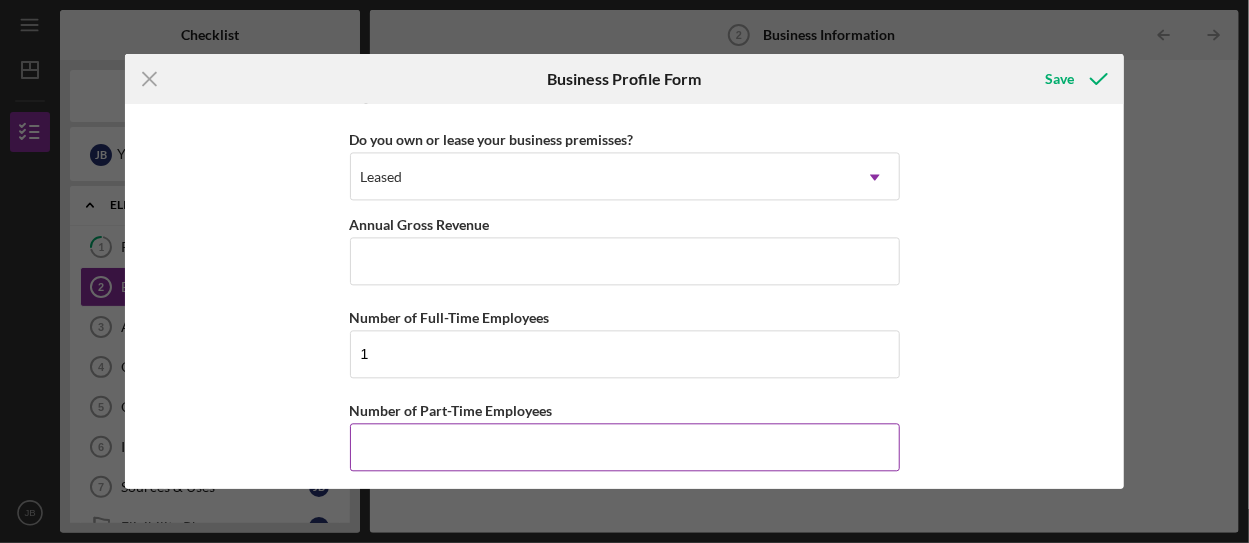 click on "Number of Part-Time Employees" at bounding box center (625, 447) 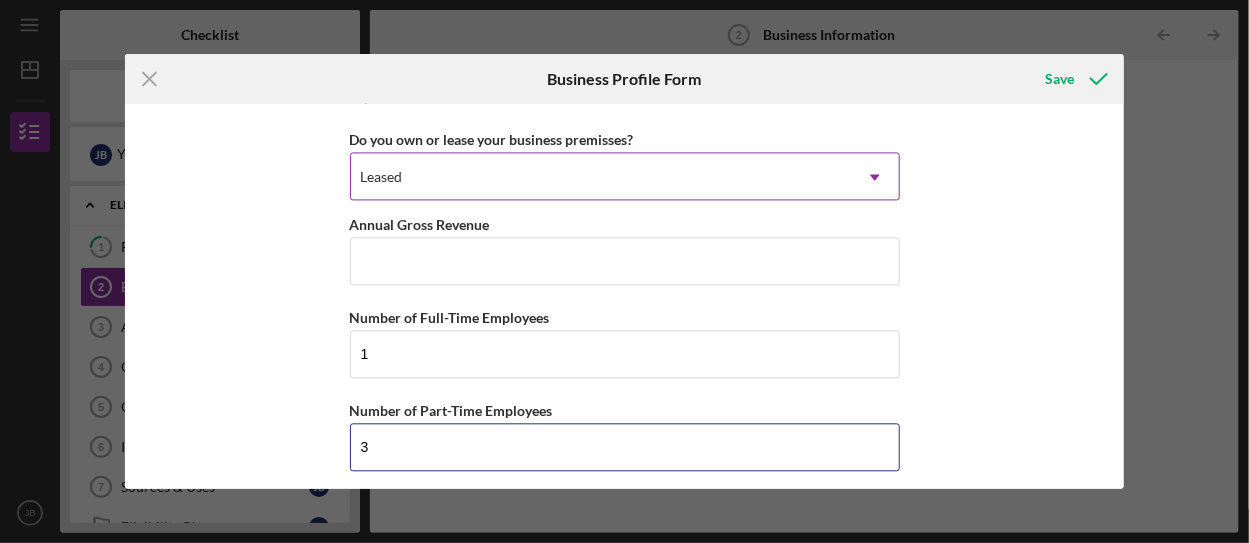 type on "3" 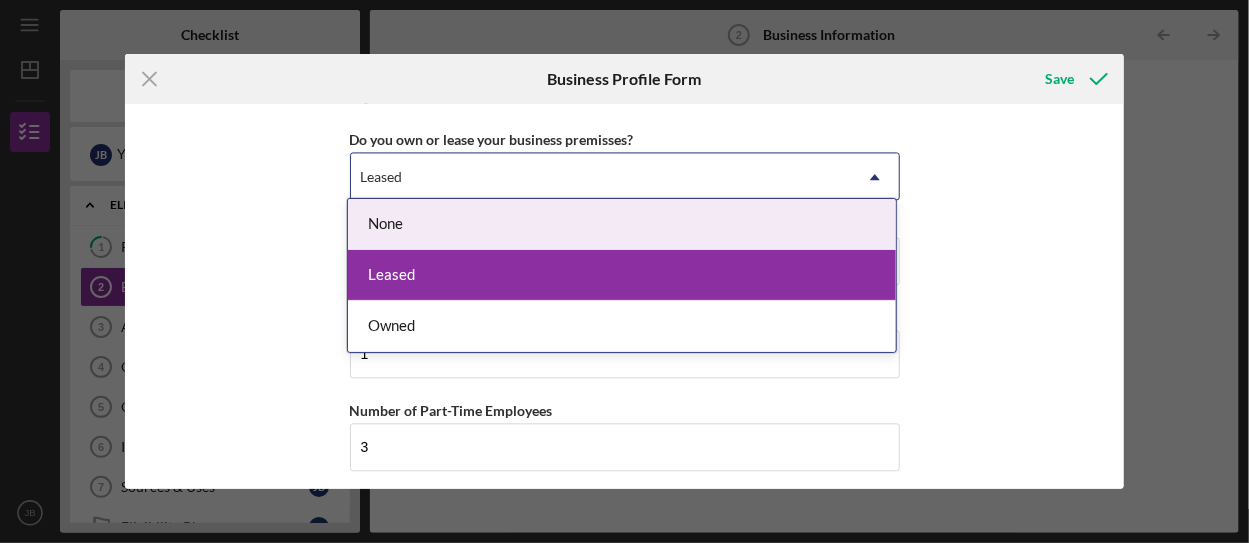 click on "Icon/Dropdown Arrow" 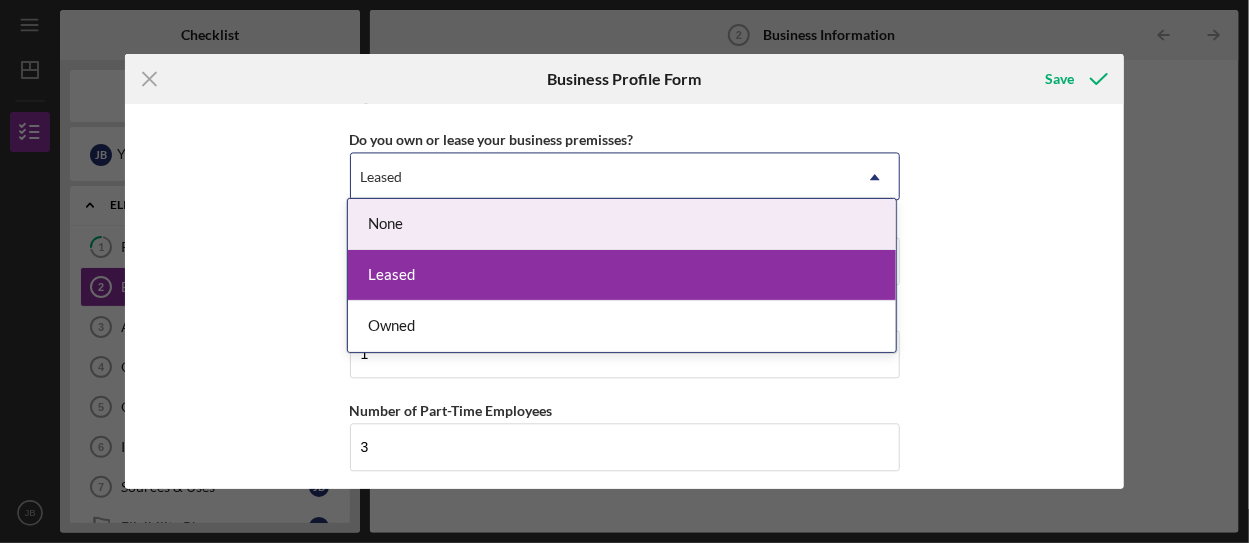 click on "Business Name JBL BUSINESS SOLUTIONS DBA JBL BUSINESS SOLUTIONS Business Start Date 01/01/2024 Legal Structure Sole Proprietorship Icon/Dropdown Arrow Business Phone [PHONE] Business Email [EMAIL] Website Industry Finance and Insurance Industry NAICS Code 52 EIN 20-3869510 Ownership Business Ownership Type Minority-Owned Icon/Menu Close Icon/Dropdown Arrow Do you own 100% of the business? Yes No Business Street Address 2615 Gleason Ave Apt 5 City LOS ANGELES State CALIFORNIA Icon/Dropdown Arrow Zip 90033 County CALIFORNIA Is your Mailing Address the same as your Business Address? Yes No Do you own or lease your business premisses? 3 results available. Use Up and Down to choose options, press Enter to select the currently focused option, press Escape to exit the menu, press Tab to select the option and exit the menu. Leased Icon/Dropdown Arrow Annual Gross Revenue Number of Full-Time Employees 1 Number of Part-Time Employees 3" at bounding box center (624, 296) 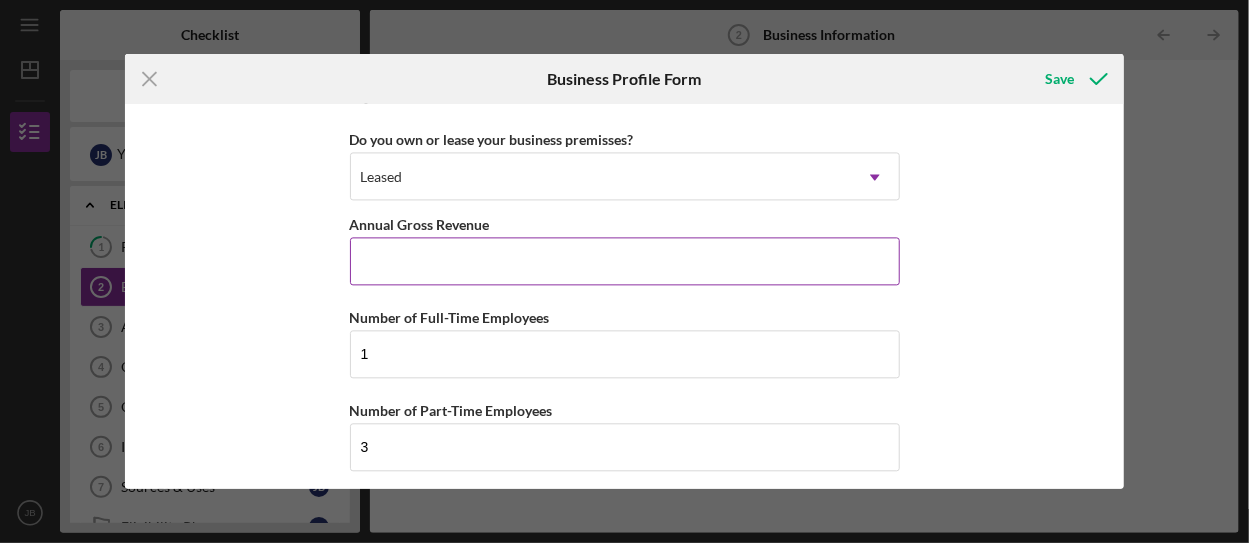 click on "Annual Gross Revenue" at bounding box center [625, 261] 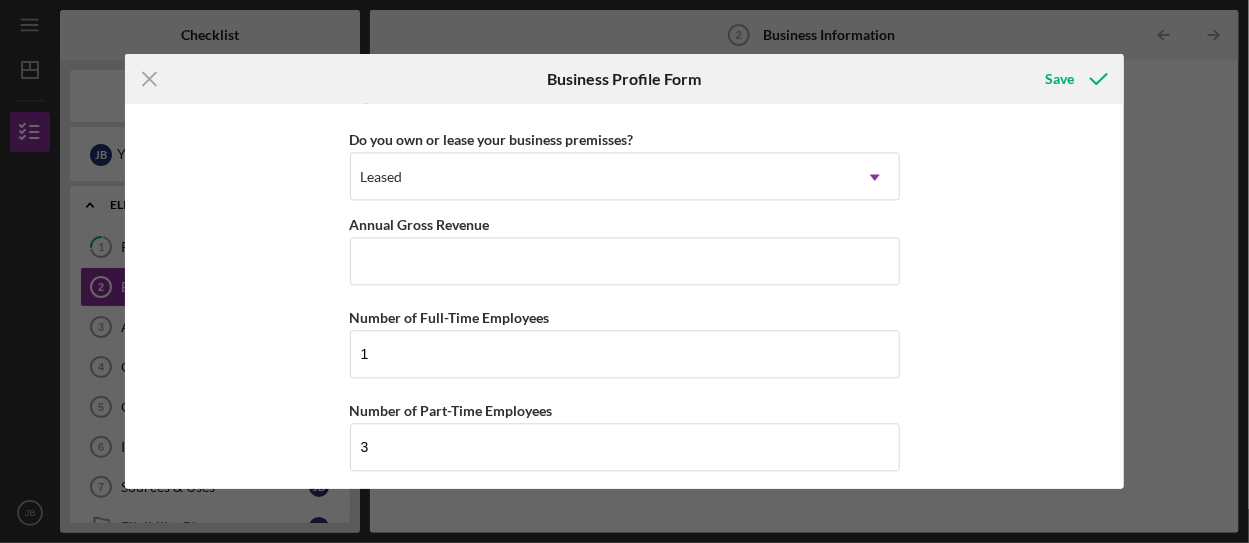 click on "Icon/Menu Close Business Profile Form Save Business Name JBL BUSINESS SOLUTIONS DBA JBL BUSINESS SOLUTIONS Business Start Date 01/01/2024 Legal Structure Sole Proprietorship Icon/Dropdown Arrow Business Phone [PHONE] Business Email [EMAIL] Website Industry Finance and Insurance Industry NAICS Code 52 EIN 20-3869510 Ownership Business Ownership Type Minority-Owned Icon/Menu Close Icon/Dropdown Arrow Do you own 100% of the business? Yes No Business Street Address 2615 Gleason Ave Apt 5 City LOS ANGELES State CALIFORNIA Icon/Dropdown Arrow Zip 90033 County CALIFORNIA Is your Mailing Address the same as your Business Address? Yes No Do you own or lease your business premisses? Leased Icon/Dropdown Arrow Annual Gross Revenue Number of Full-Time Employees 1 Number of Part-Time Employees 3" at bounding box center [624, 296] 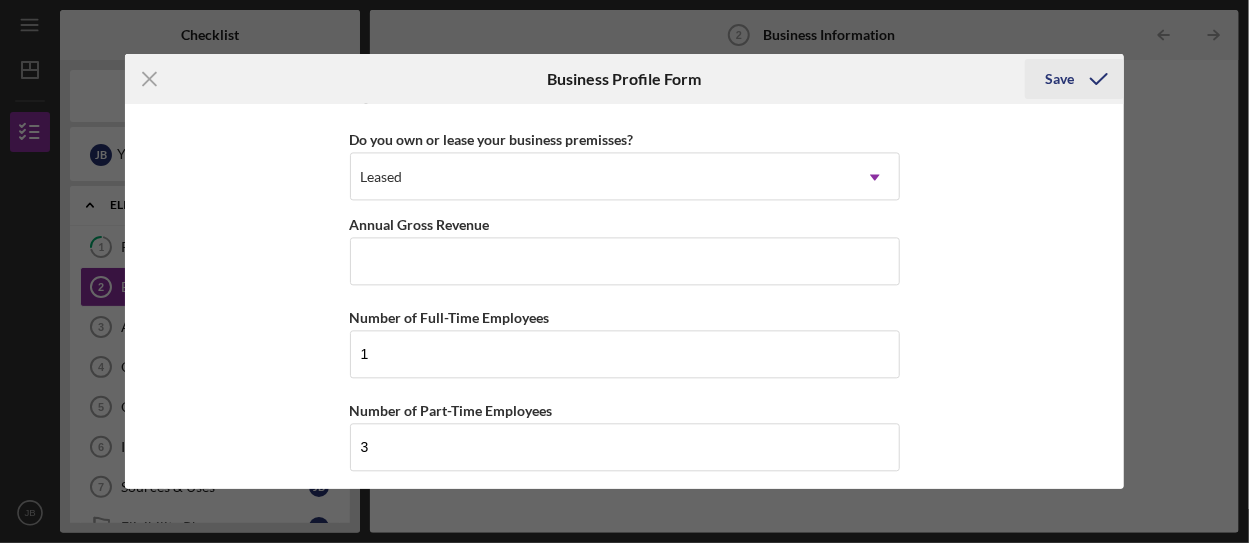 click on "Save" at bounding box center [1059, 79] 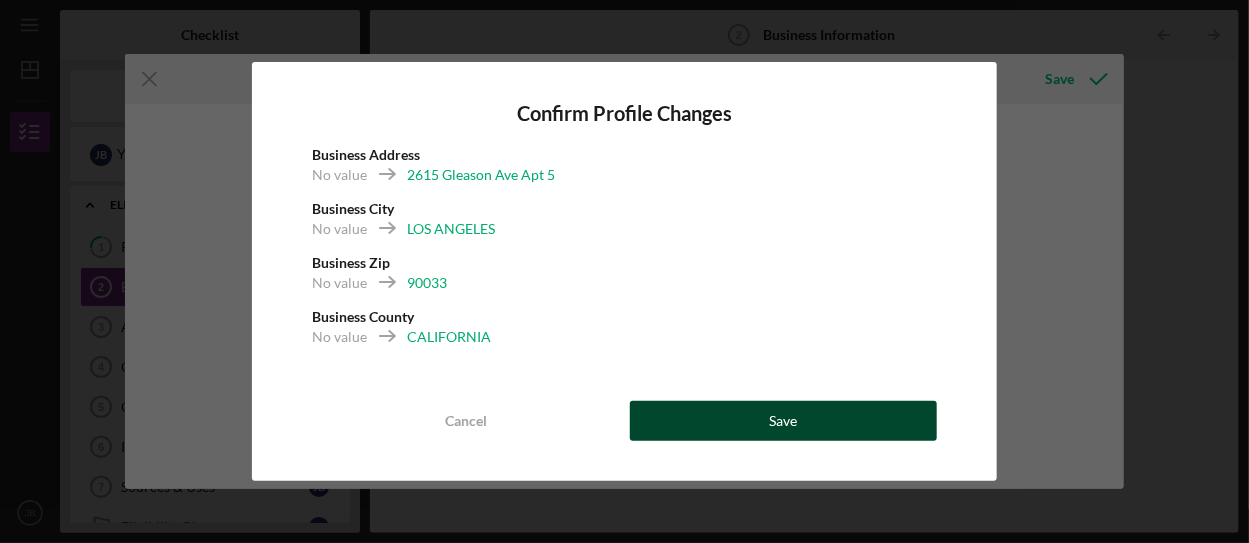 click on "Save" at bounding box center [783, 421] 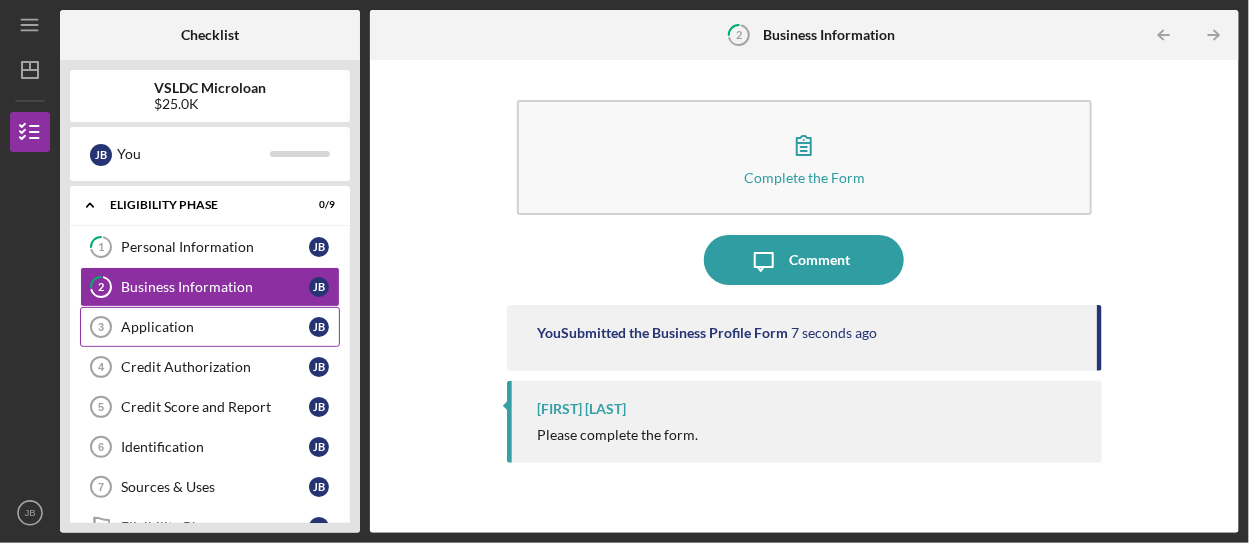 click on "Application" at bounding box center [215, 327] 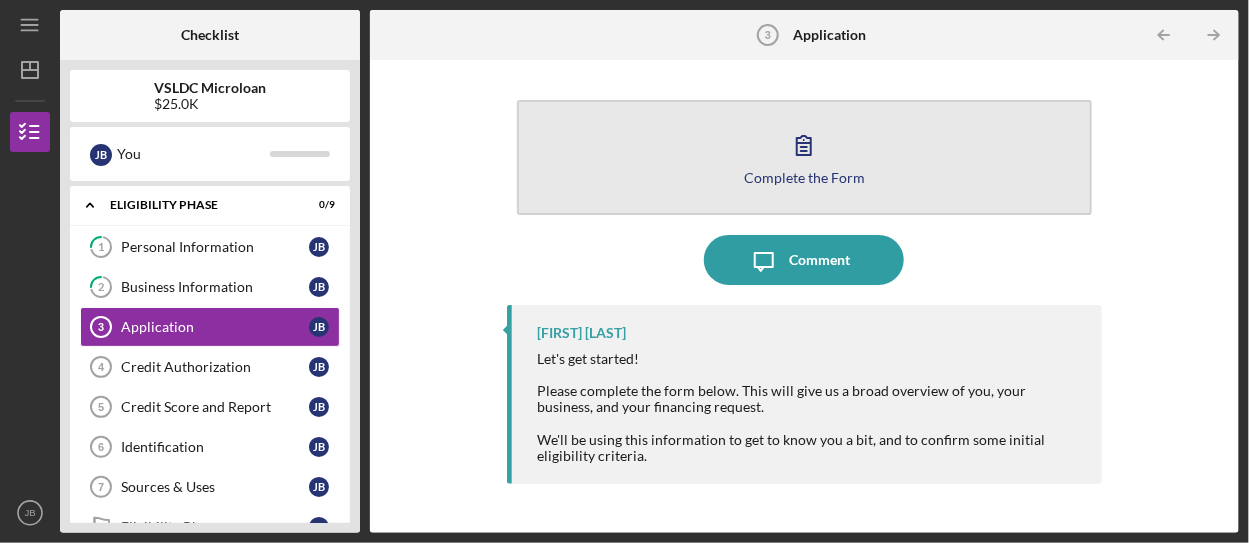 click 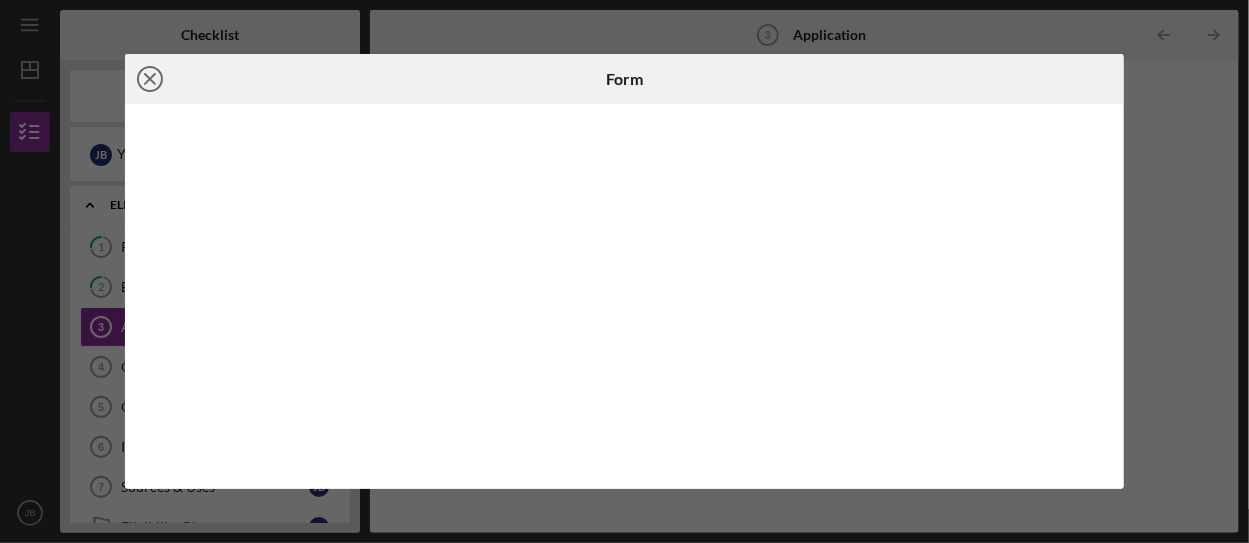 click on "Icon/Close" 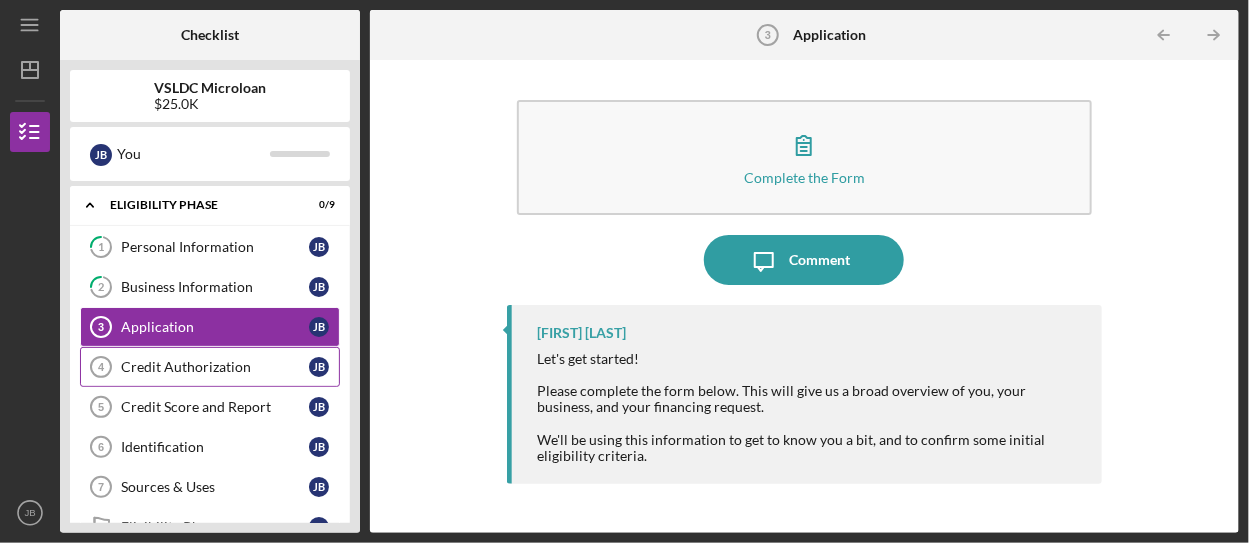 click on "Credit Authorization" at bounding box center (215, 367) 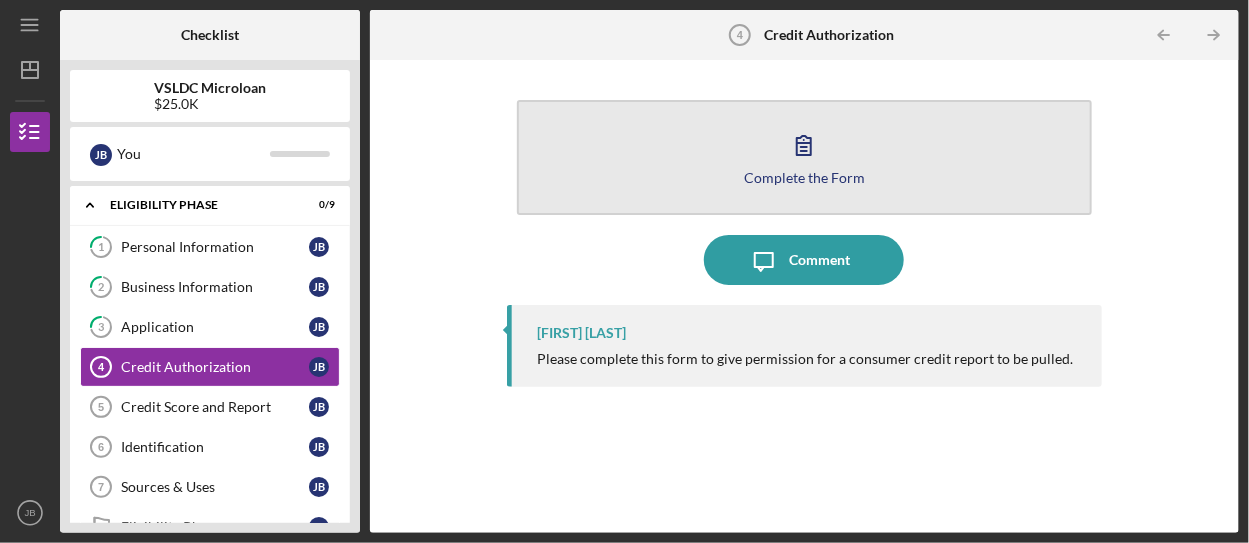 click 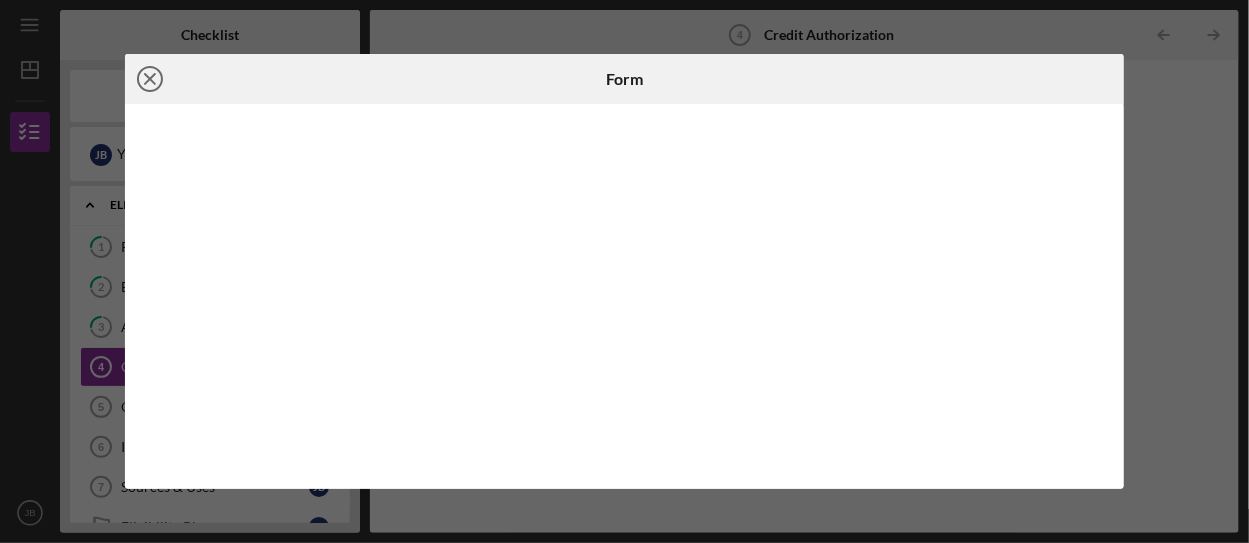 click on "Icon/Close" 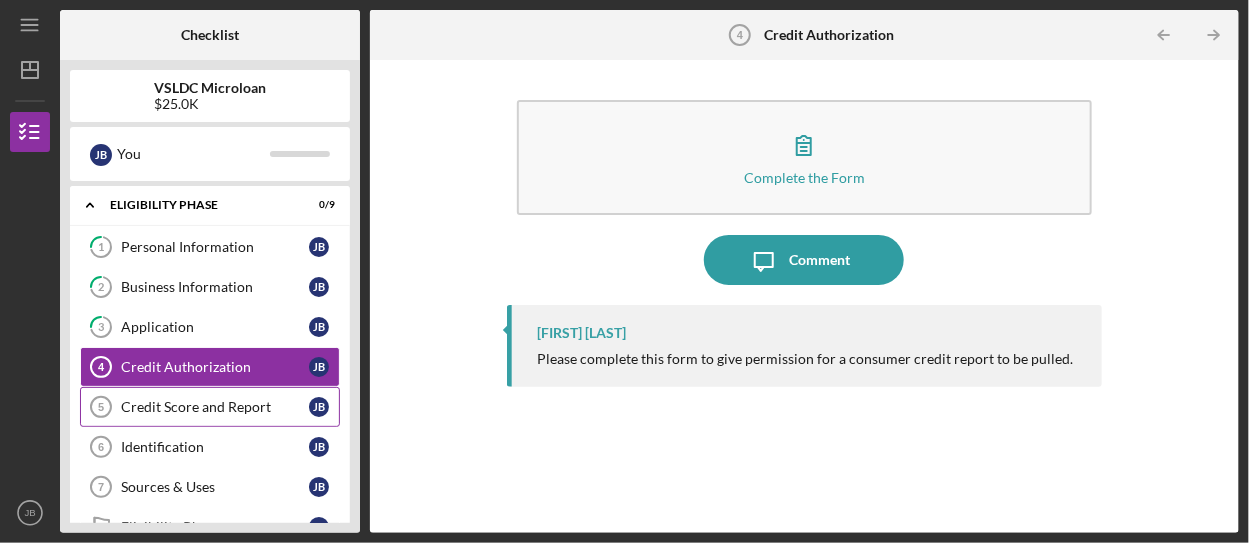 click on "Credit Score and Report" at bounding box center [215, 407] 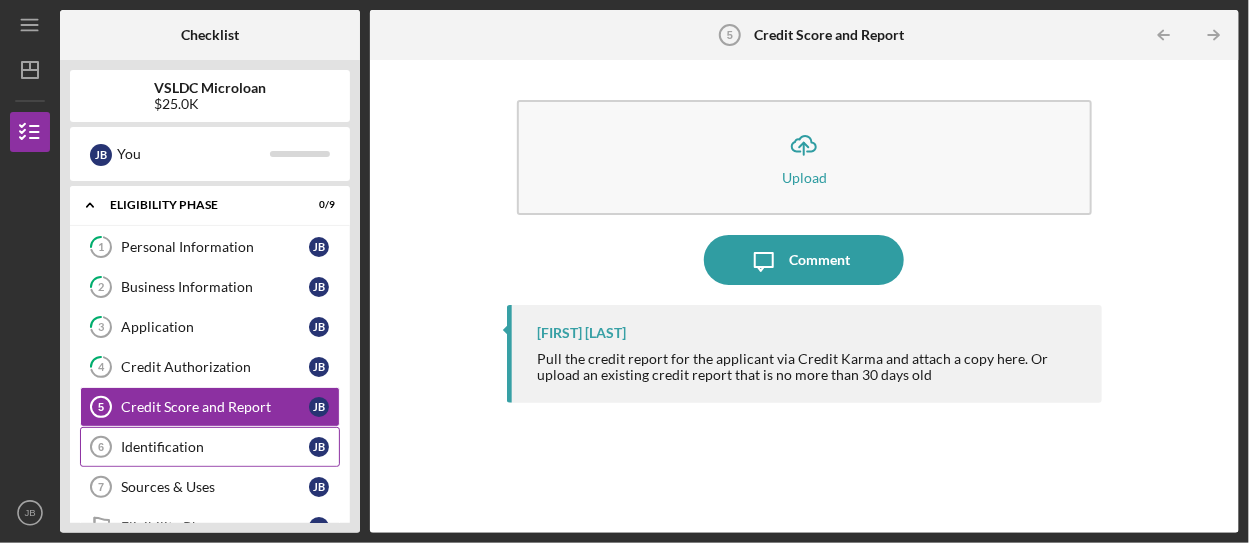 click on "Identification" at bounding box center [215, 447] 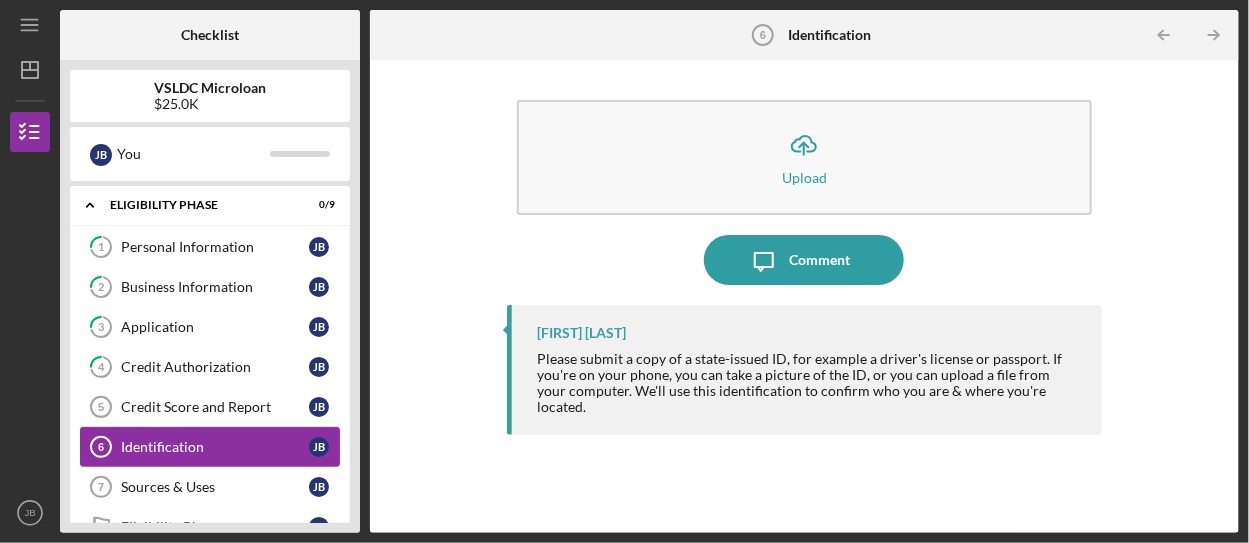 scroll, scrollTop: 100, scrollLeft: 0, axis: vertical 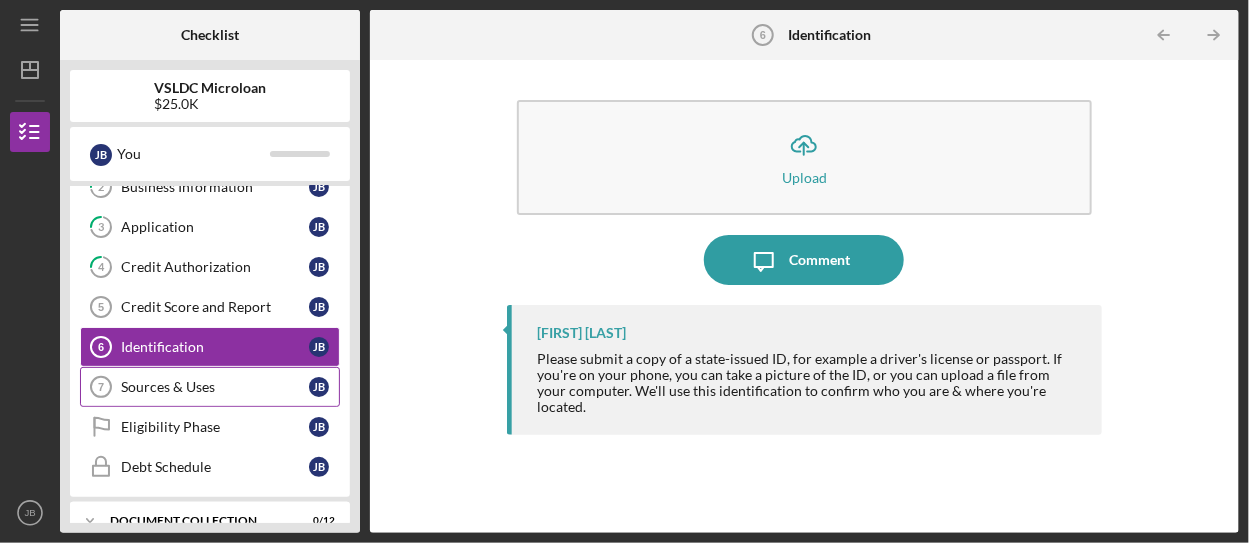 click on "Sources & Uses" at bounding box center [215, 387] 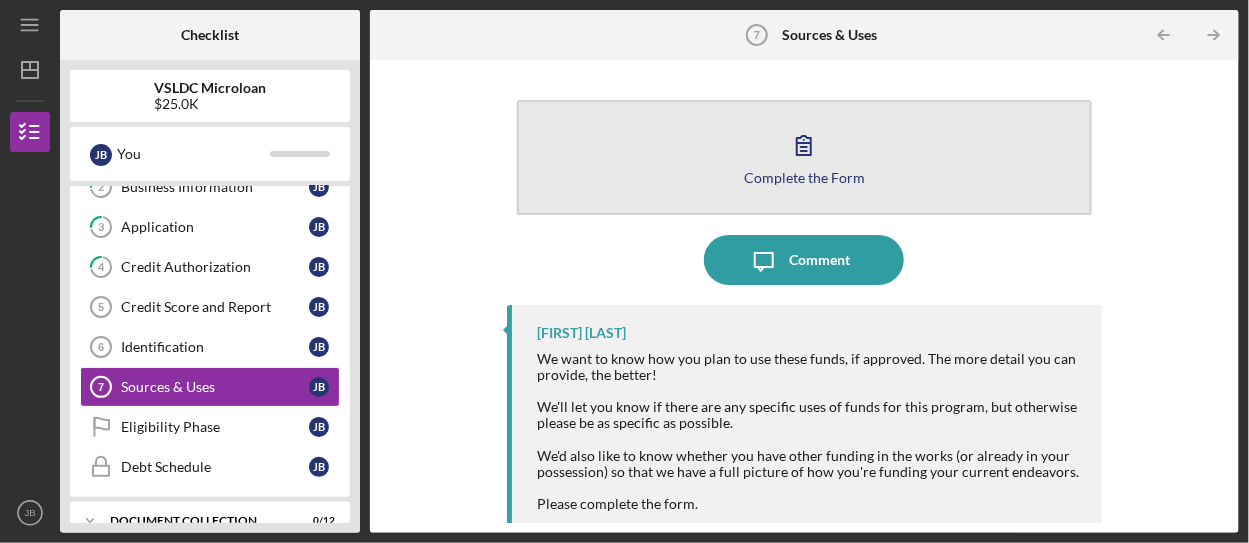 click 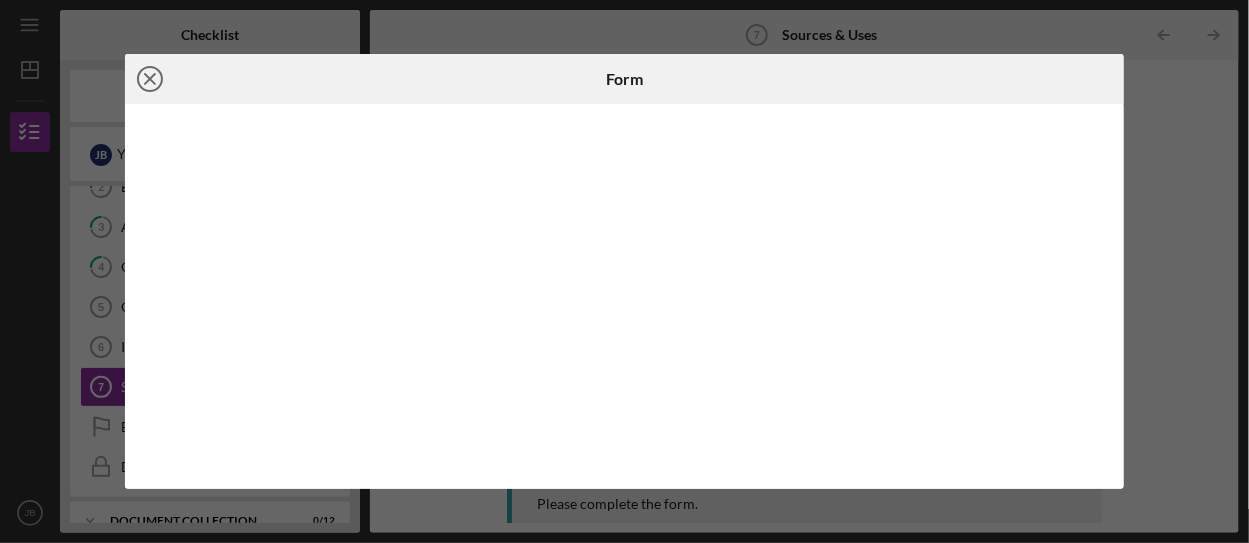 click on "Icon/Close" 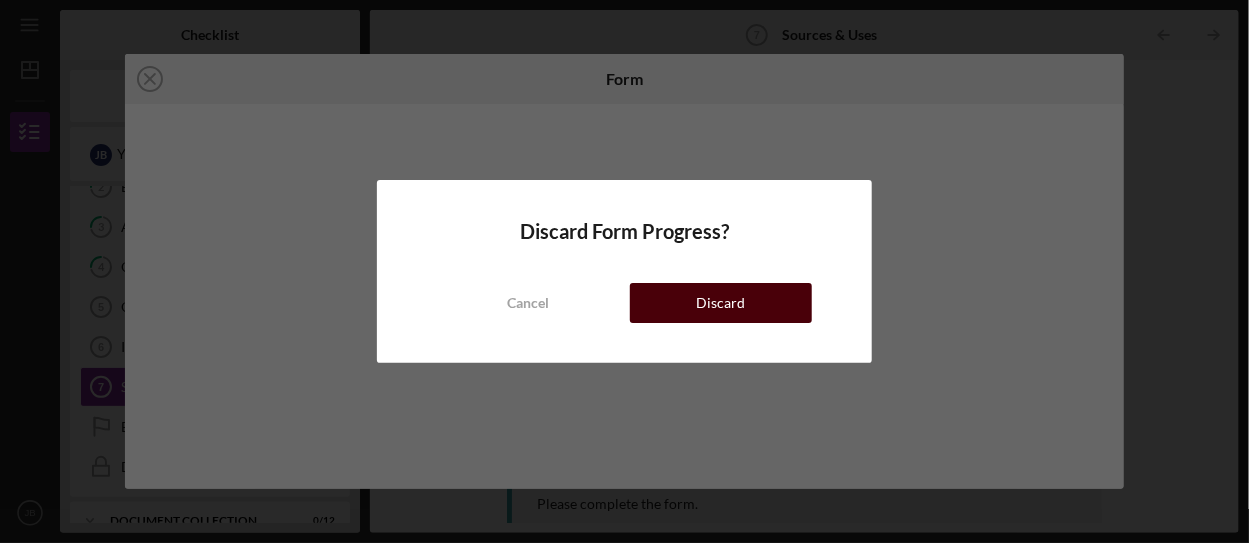 click on "Discard" at bounding box center [720, 303] 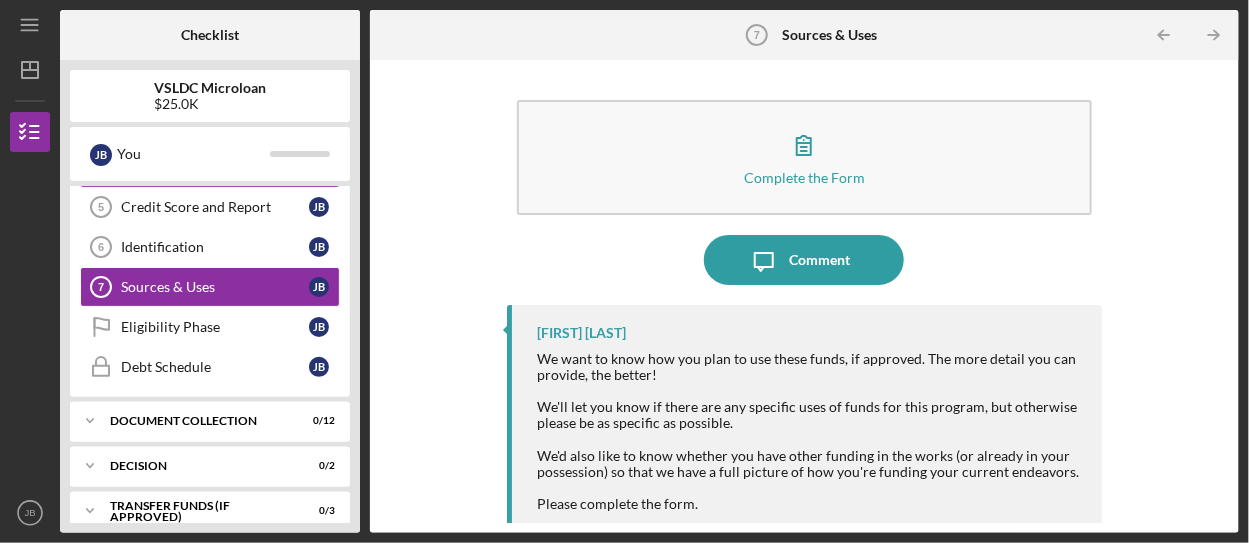 scroll, scrollTop: 257, scrollLeft: 0, axis: vertical 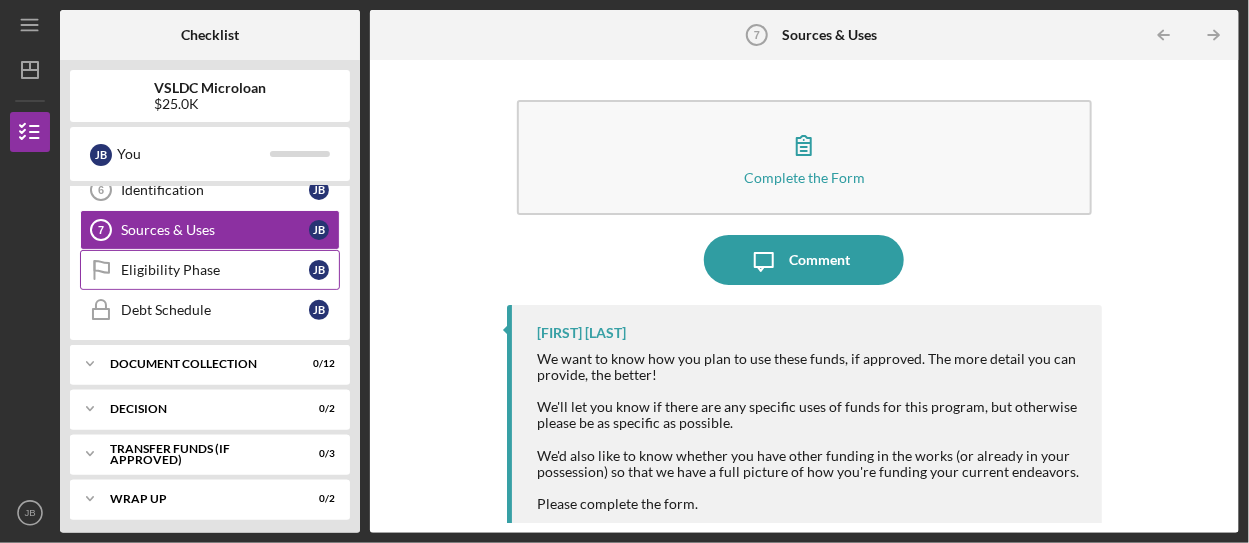 click on "Eligibility Phase" at bounding box center (215, 270) 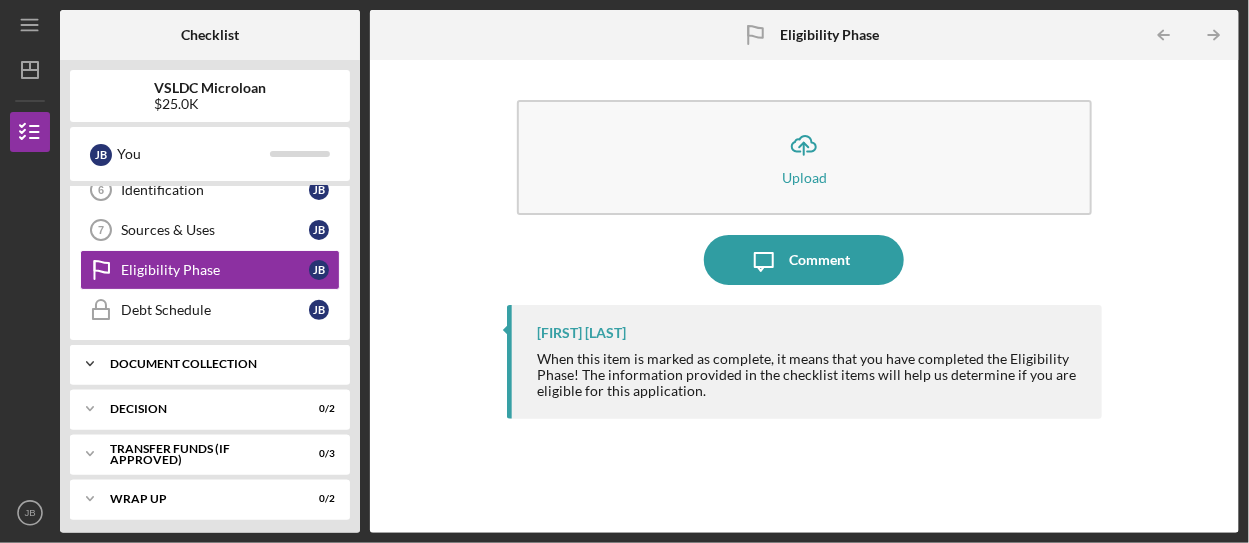 click on "Document Collection" at bounding box center (217, 364) 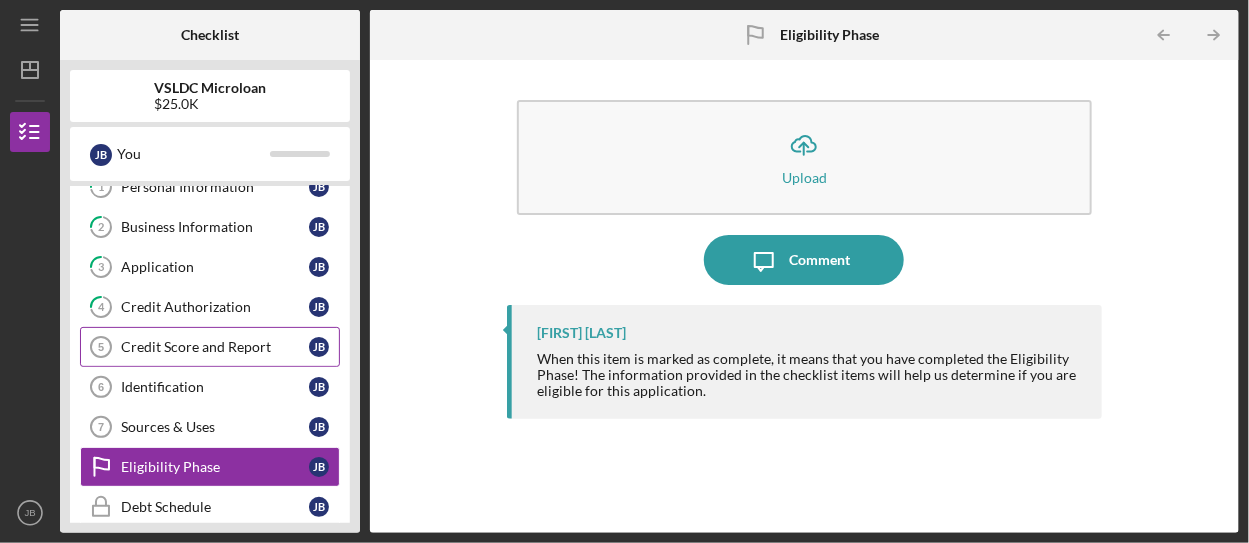 scroll, scrollTop: 0, scrollLeft: 0, axis: both 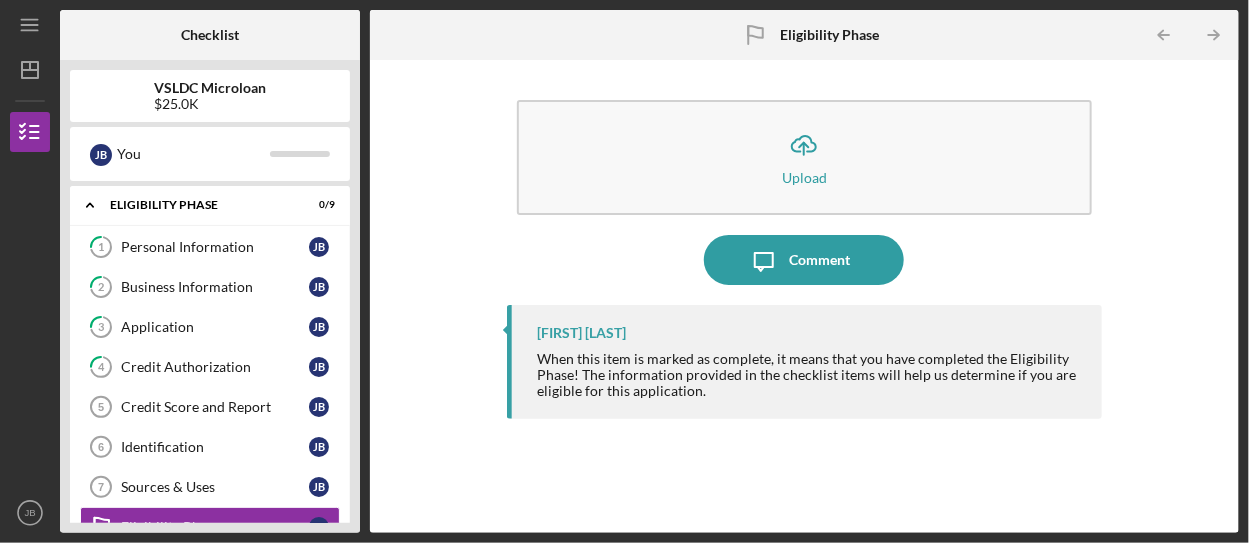 click on "Icon/Upload Upload Icon/Message Comment [FIRST] [LAST]   When this item is marked as complete, it means that you have completed the Eligibility Phase! The information provided in the checklist items will help us determine if you are eligible for this application." at bounding box center [804, 296] 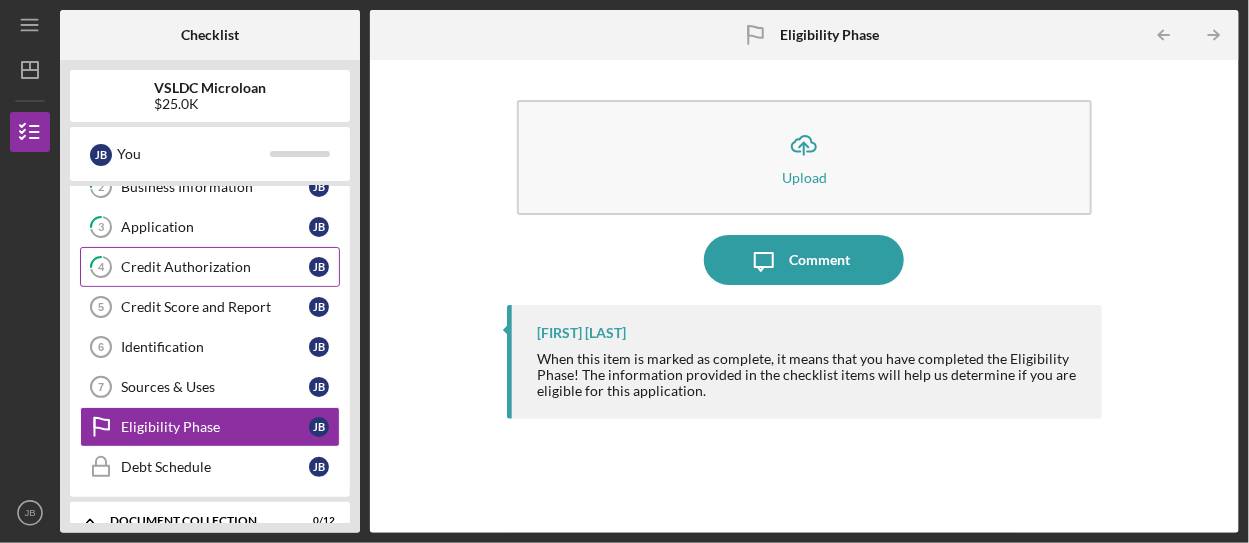 scroll, scrollTop: 0, scrollLeft: 0, axis: both 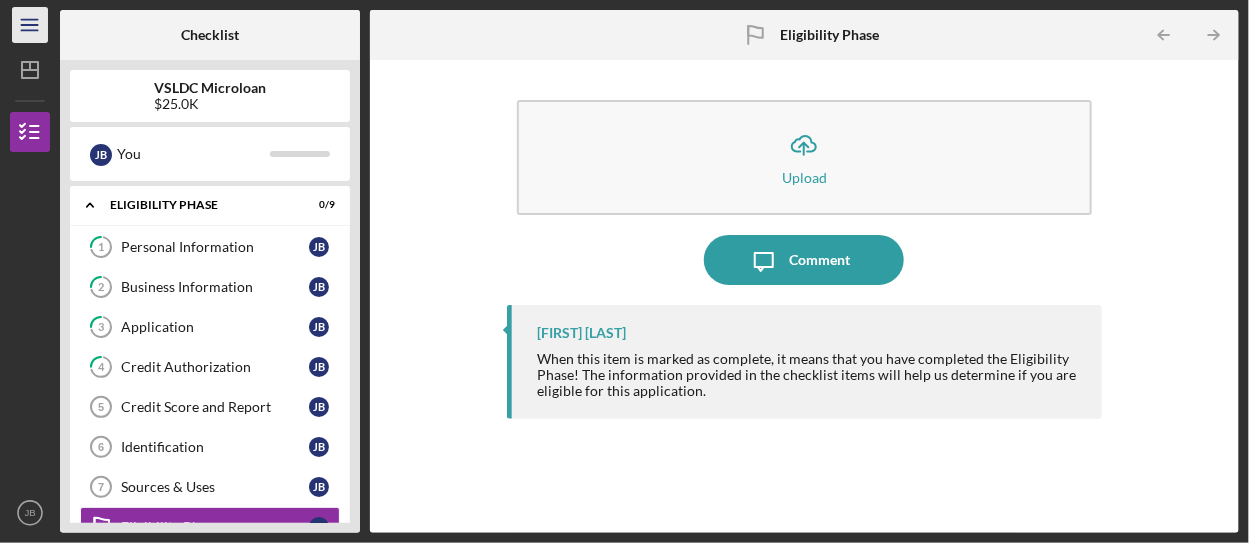 click 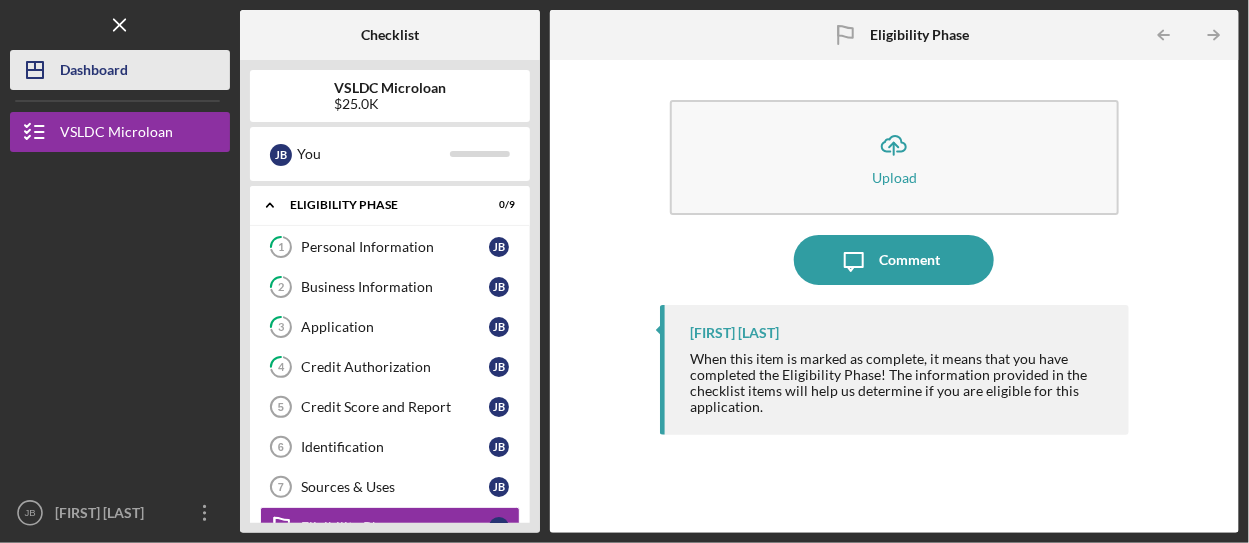 click on "Dashboard" at bounding box center (94, 72) 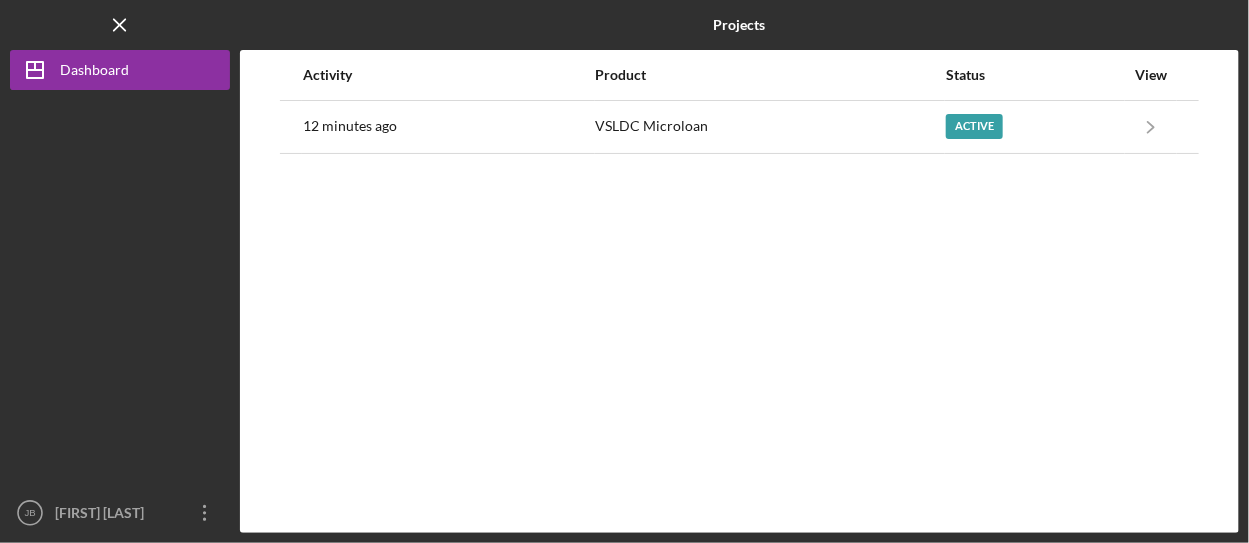 click on "Activity Product Status View 12 minutes ago VSLDC Microloan Active Icon/Navigate VSLDC Microloan Icon/Navigate" at bounding box center [739, 291] 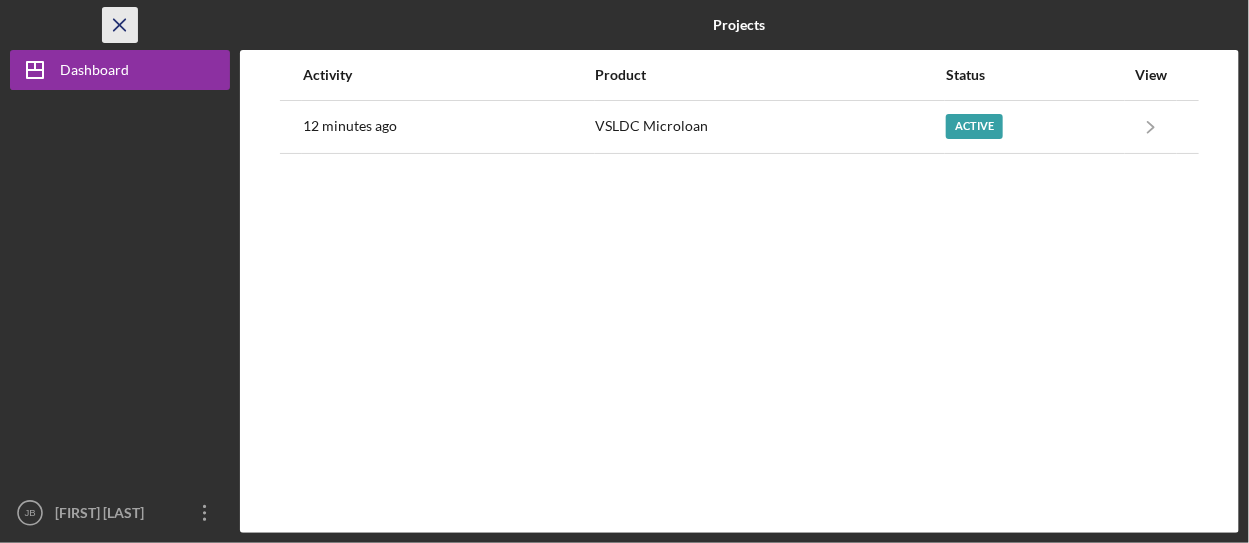 click on "Icon/Menu Close" 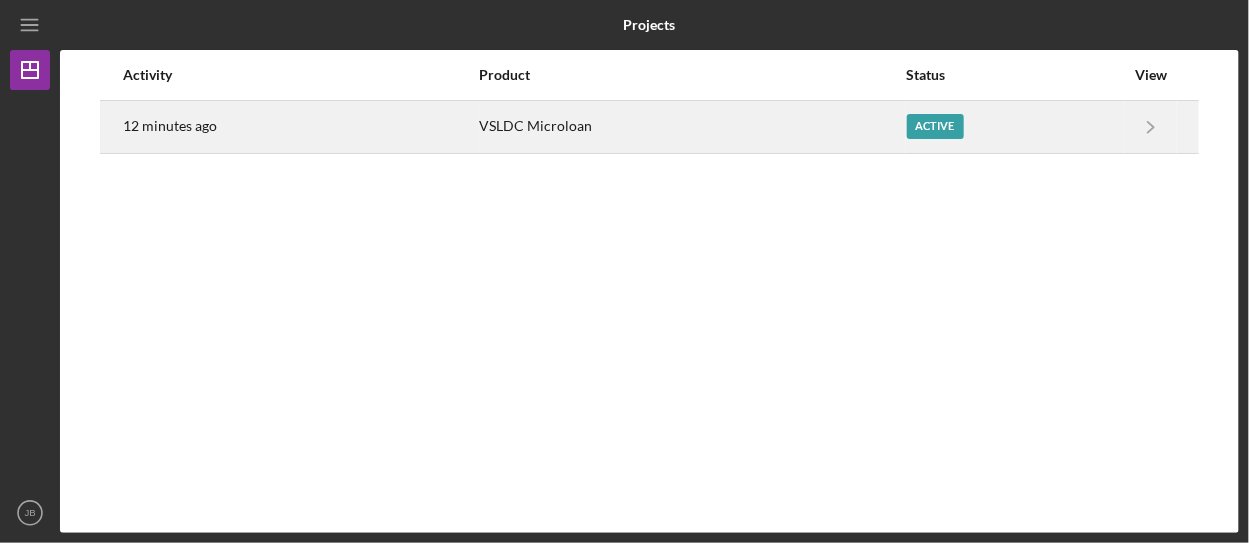 click on "Active" at bounding box center [935, 126] 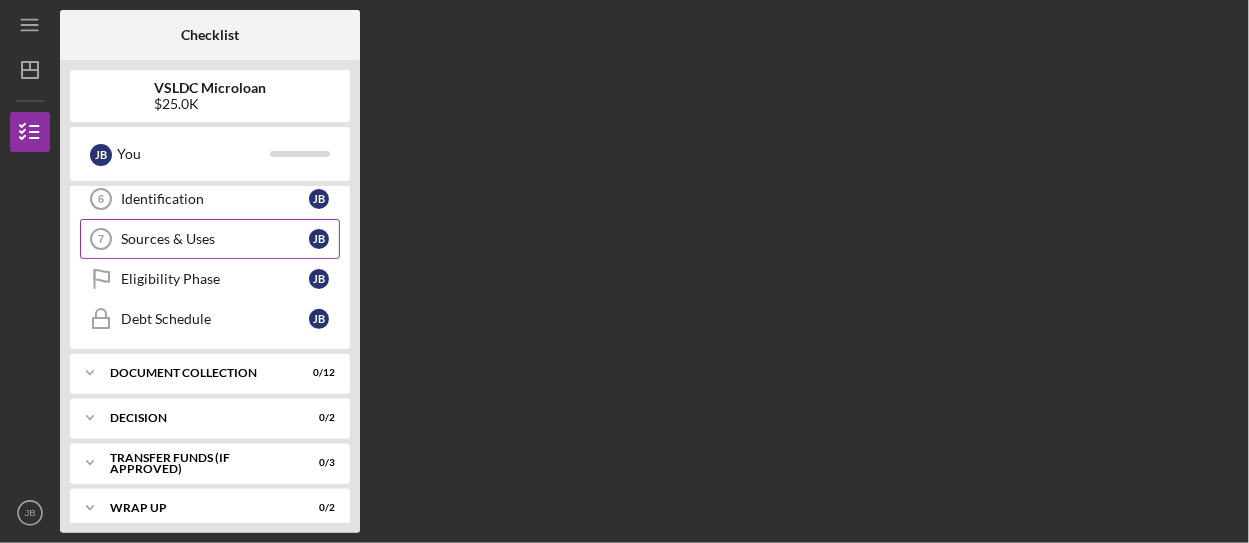 scroll, scrollTop: 257, scrollLeft: 0, axis: vertical 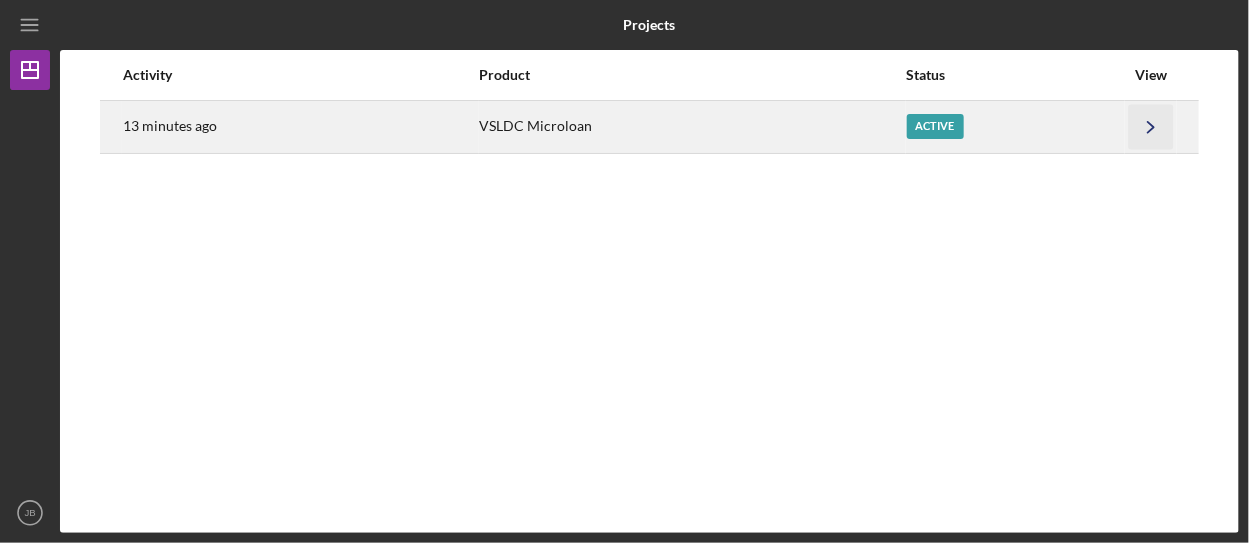 click on "Icon/Navigate" 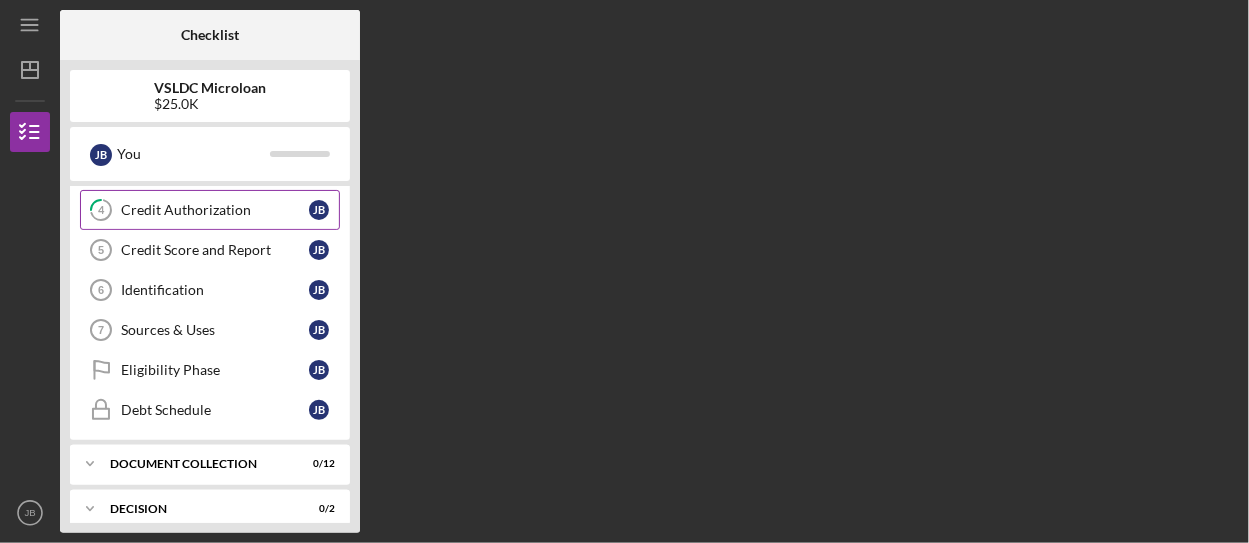 scroll, scrollTop: 0, scrollLeft: 0, axis: both 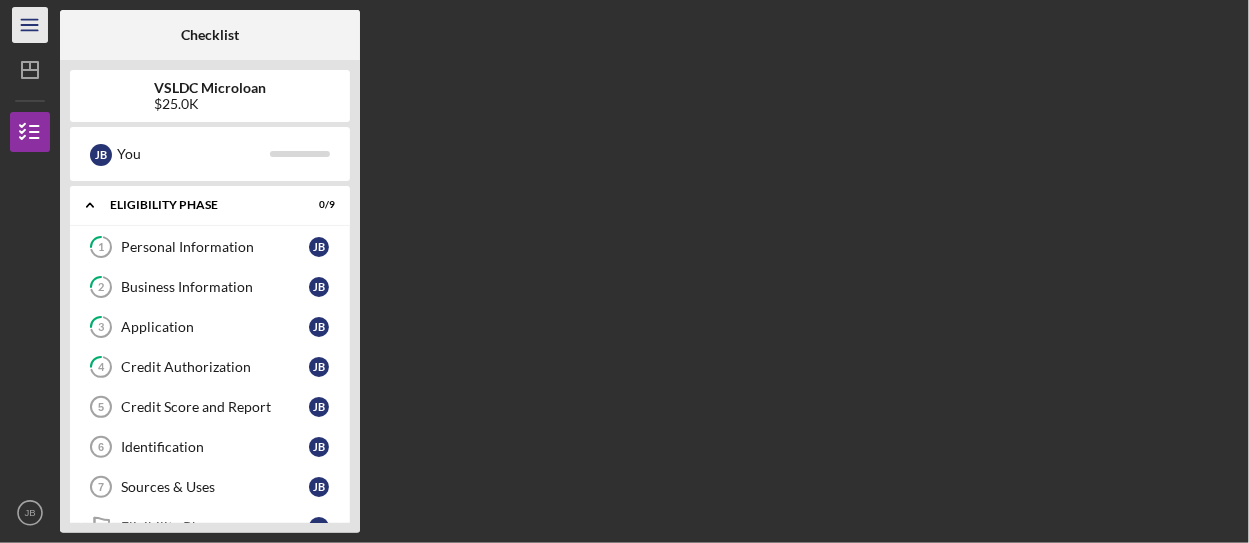 click on "Icon/Menu" 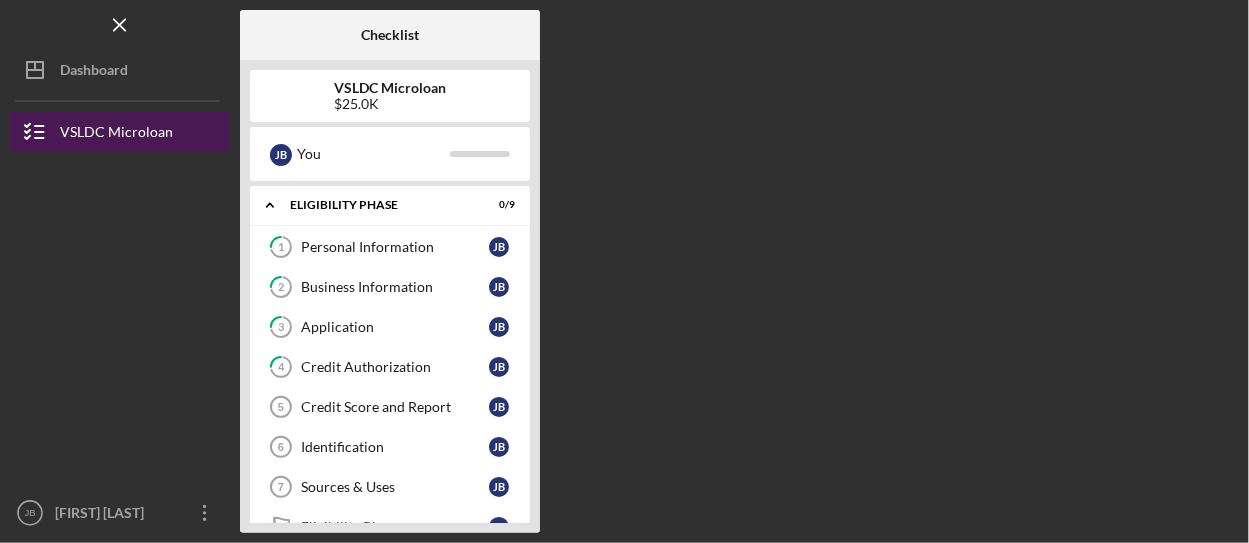 click on "VSLDC Microloan" at bounding box center [116, 134] 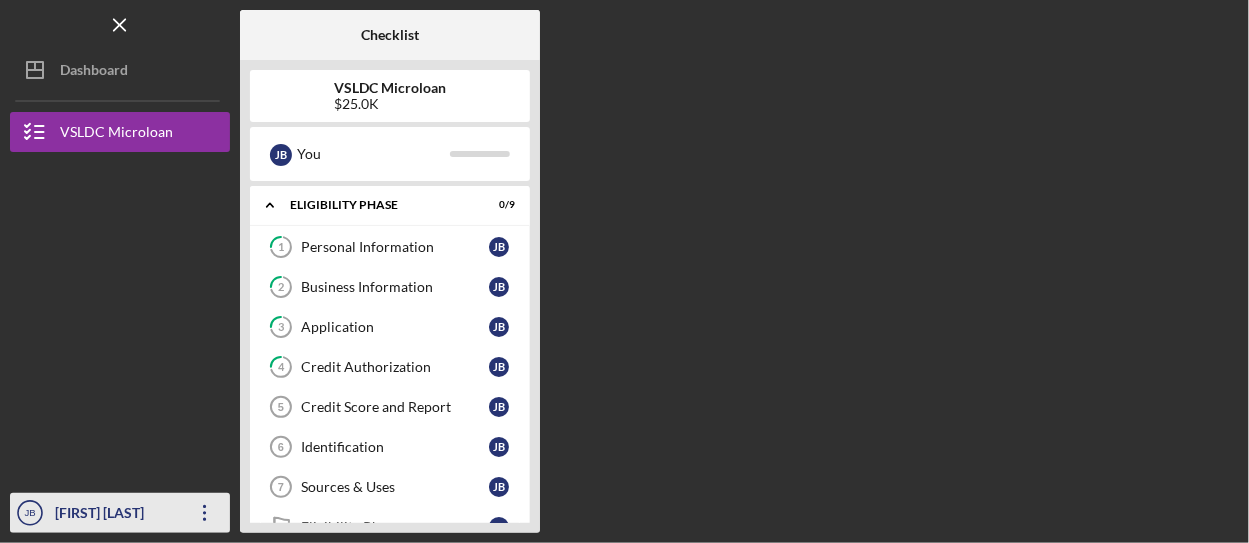 click on "Icon/User Photo JB" 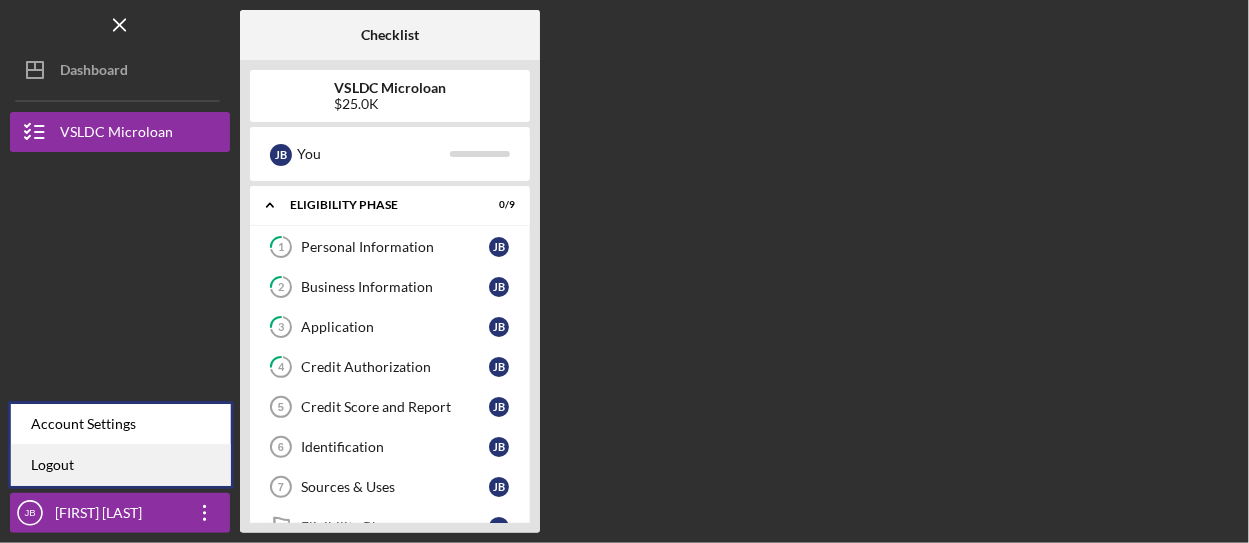 click on "Logout" at bounding box center [121, 465] 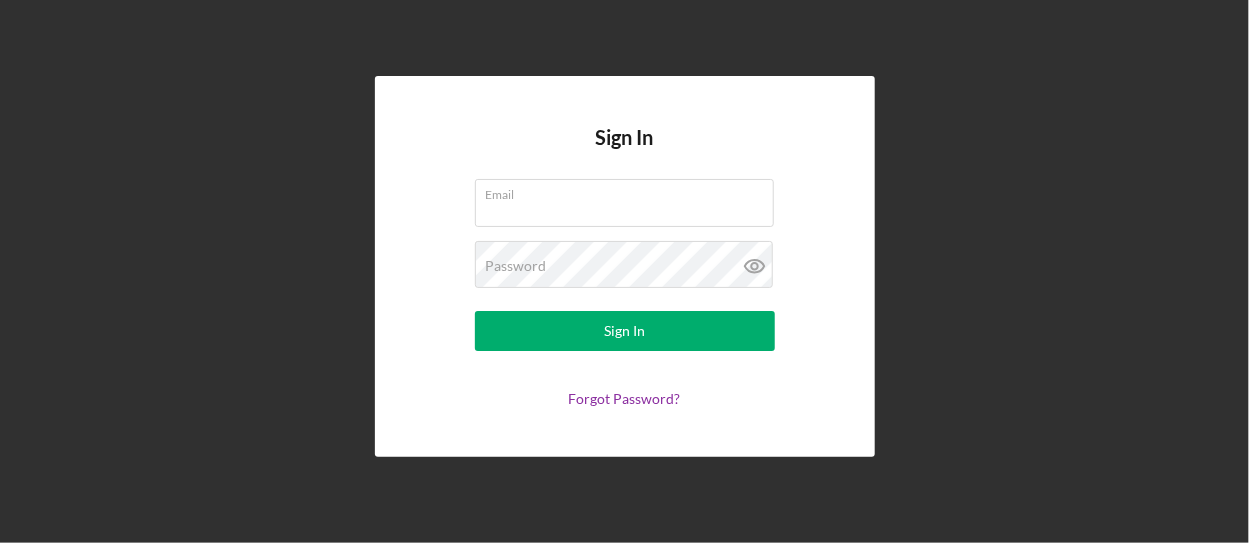 type on "[EMAIL]" 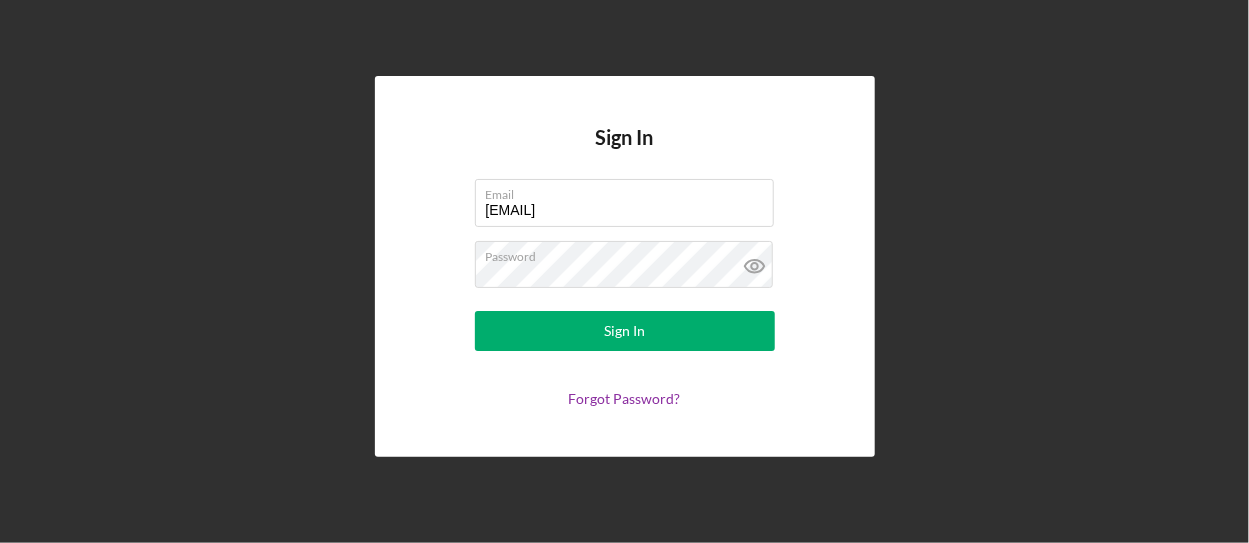 click on "Sign In Email [EMAIL] Password Sign In Forgot Password?" at bounding box center [624, 266] 